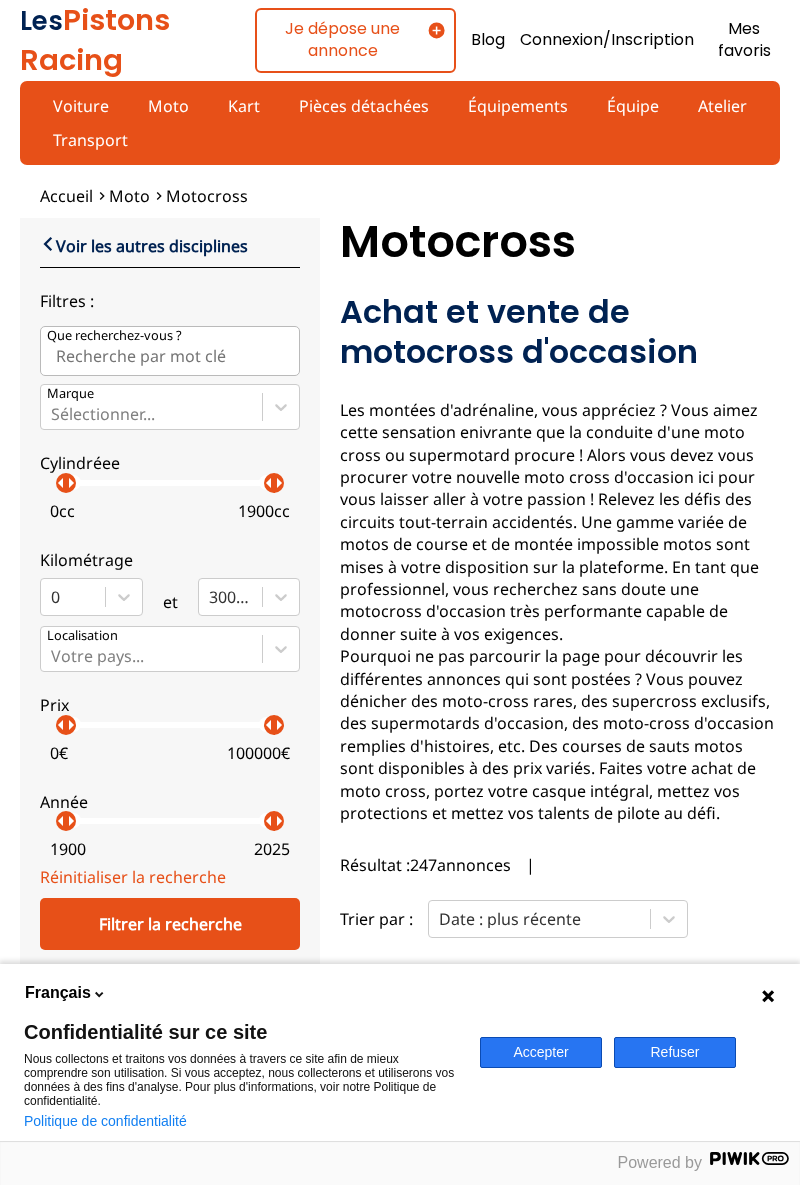 scroll, scrollTop: 0, scrollLeft: 0, axis: both 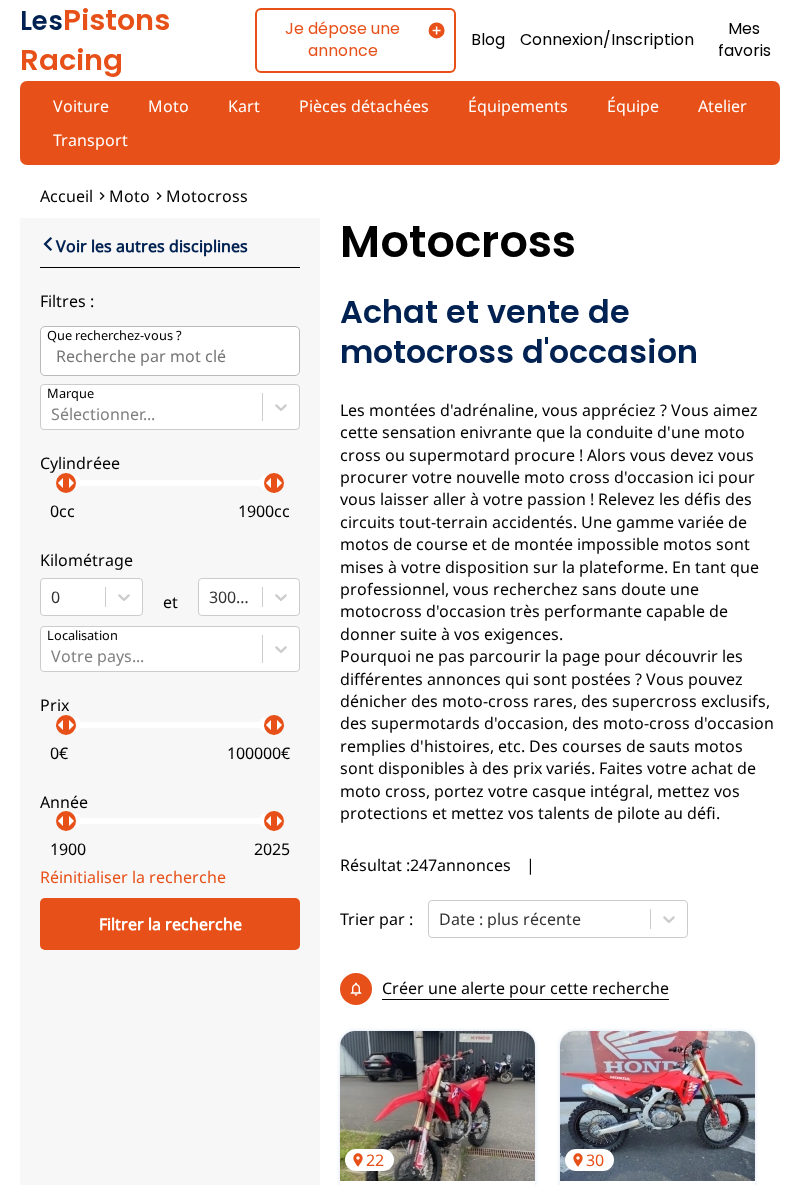 click on "Résultat :  247  annonces | Trier par :  Date : plus récente Créer une alerte pour cette recherche" at bounding box center (560, 935) 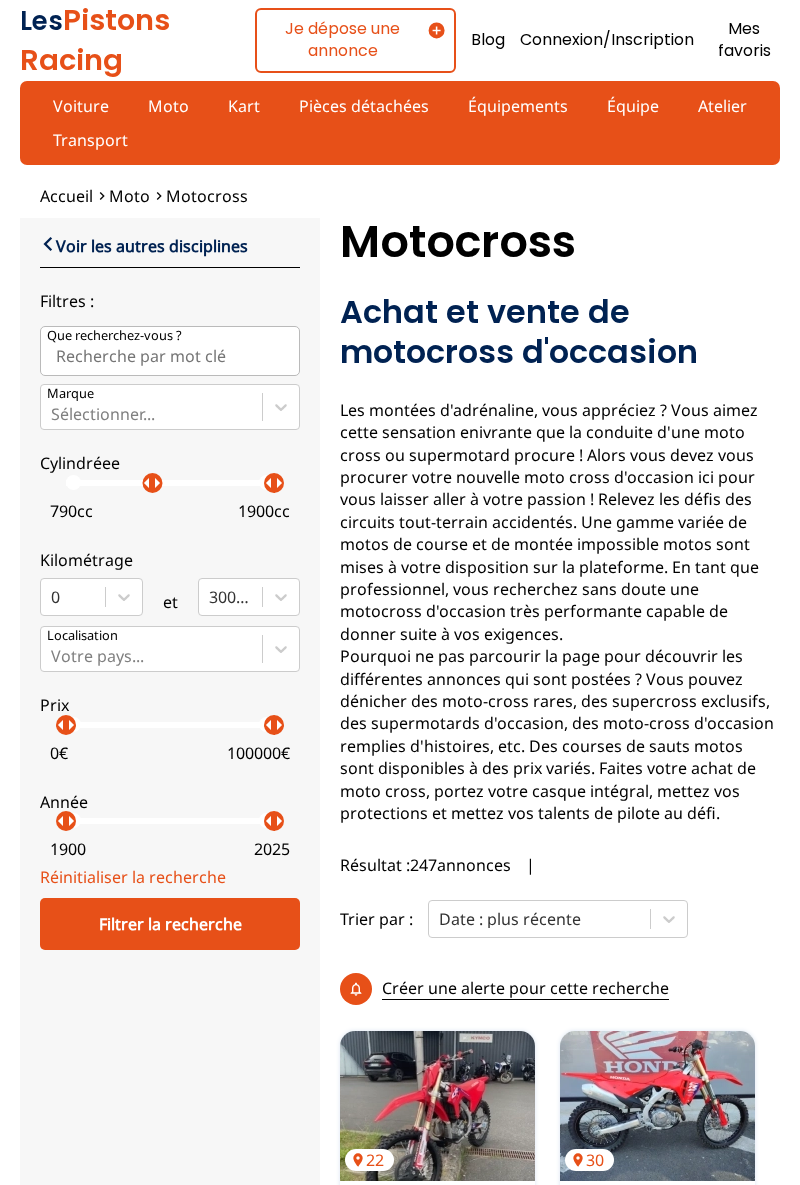 click on "arrow_right" at bounding box center (157, 483) 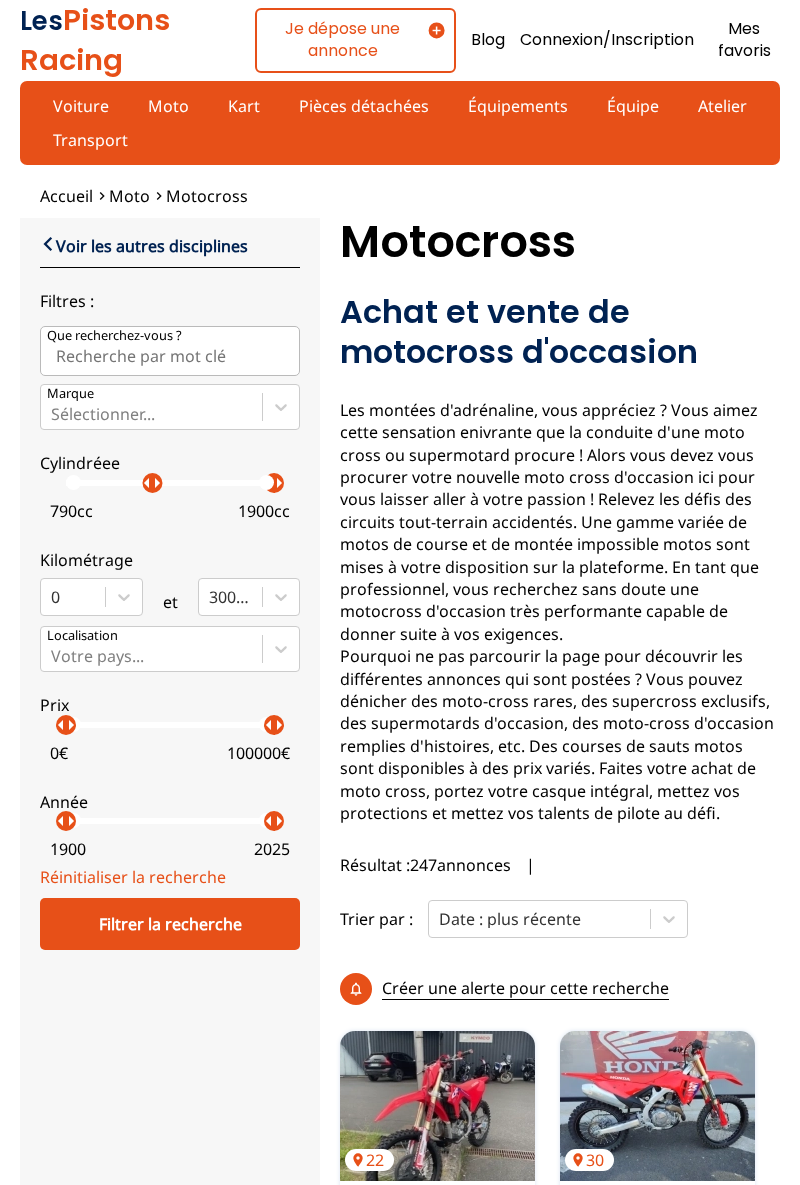 click on "Cylindréee" at bounding box center (170, 463) 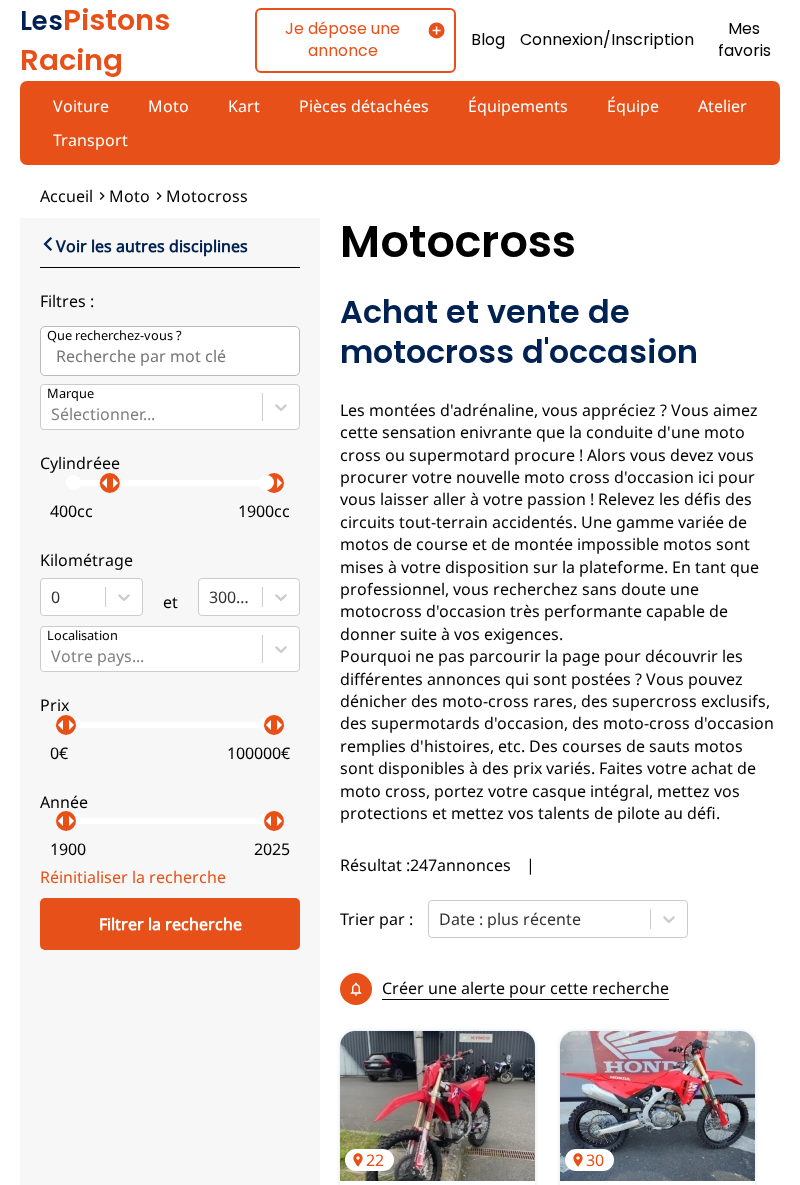 click on "arrow_right" at bounding box center [115, 483] 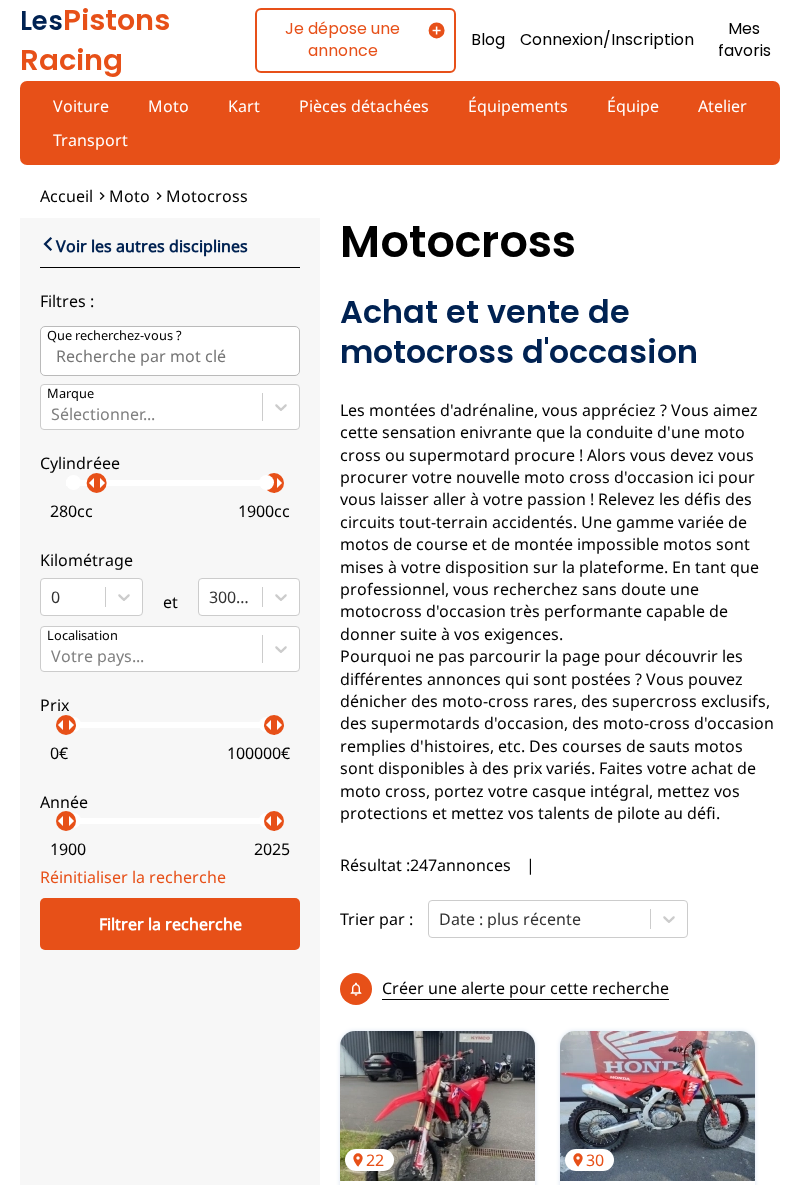 click on "arrow_right" at bounding box center [102, 483] 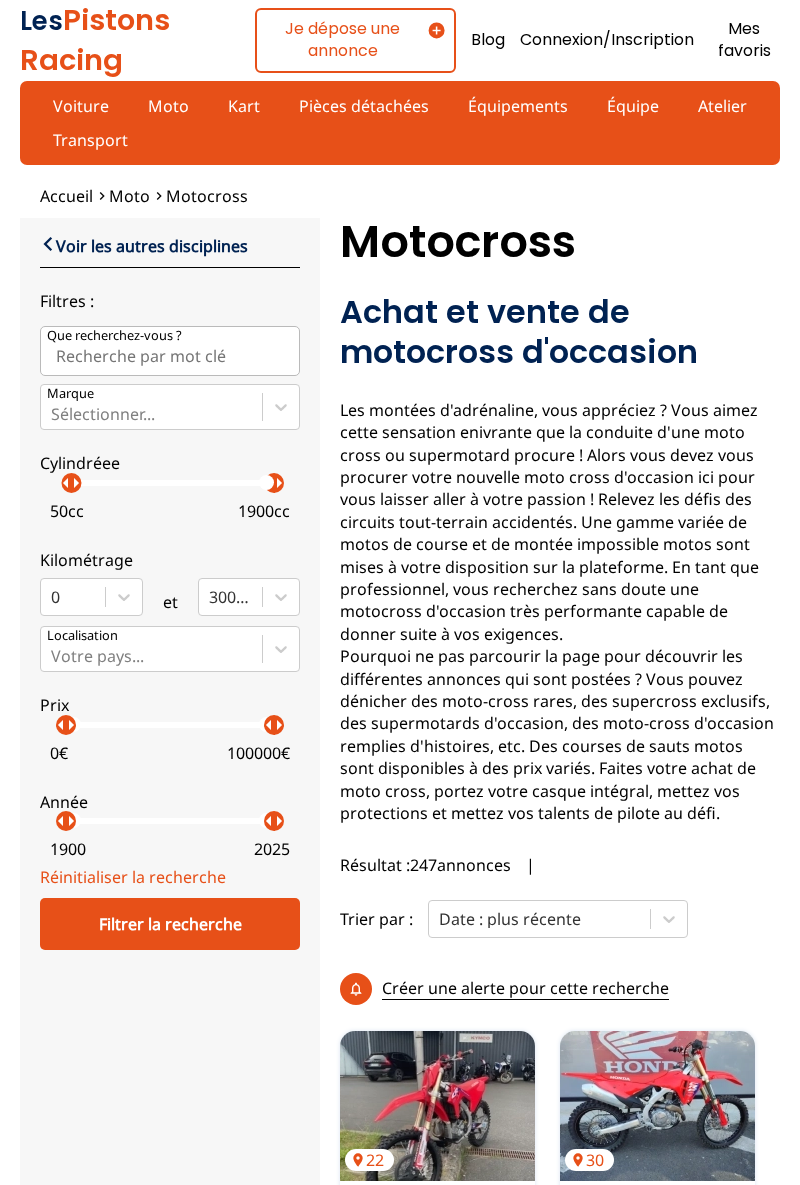 click on "arrow_right" at bounding box center (76, 483) 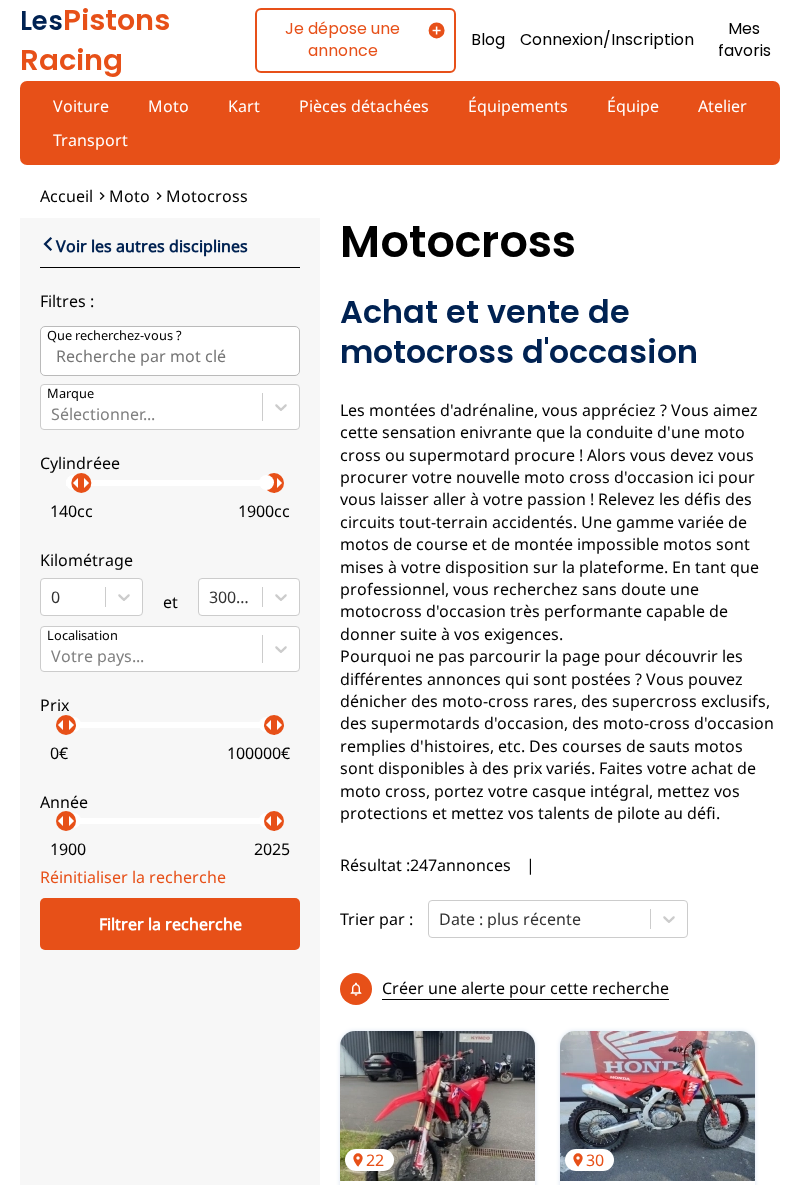 click on "arrow_right" at bounding box center (86, 483) 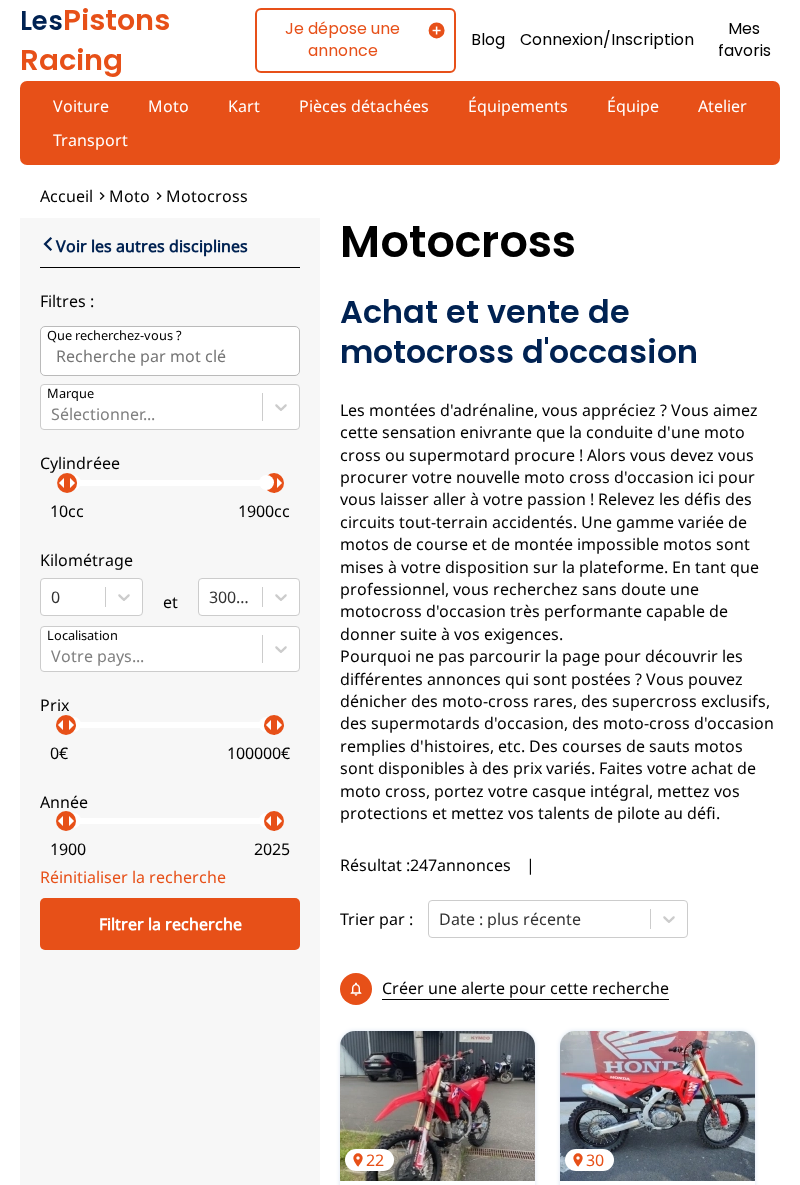 click on "arrow_right" at bounding box center [72, 483] 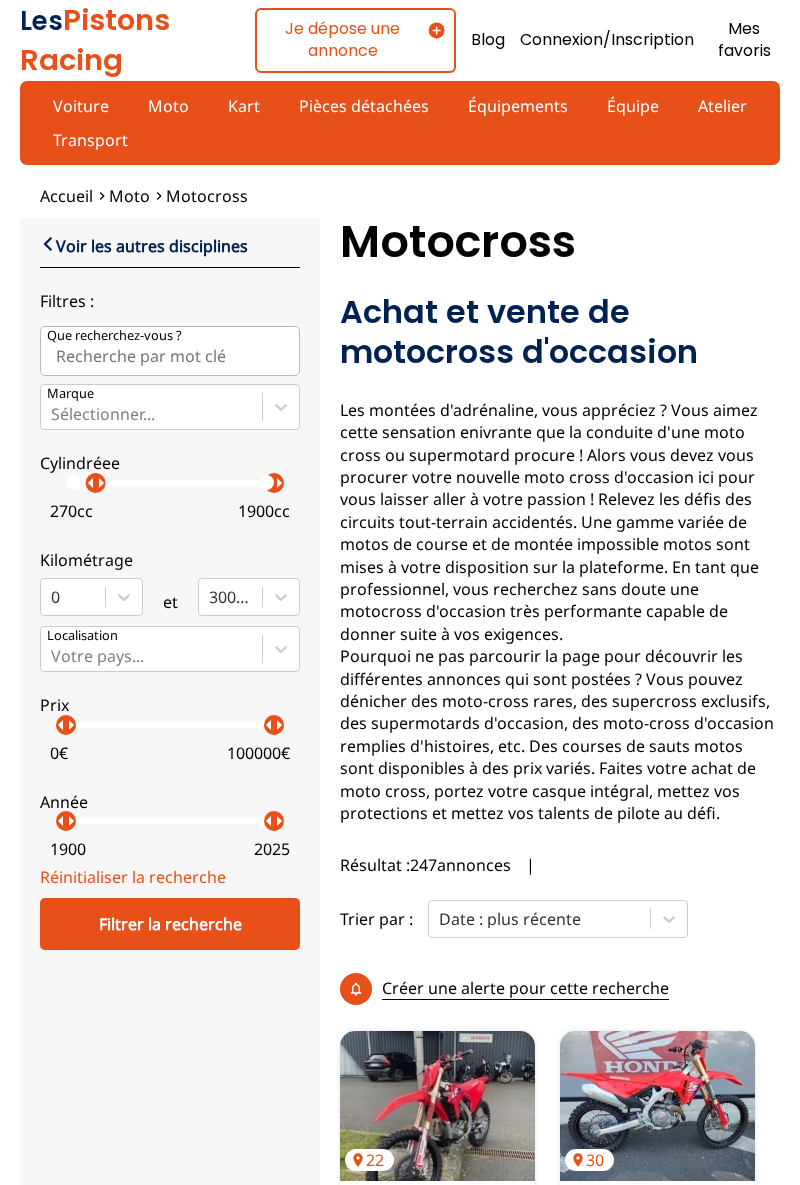 click on "arrow_left arrow_right" at bounding box center [96, 483] 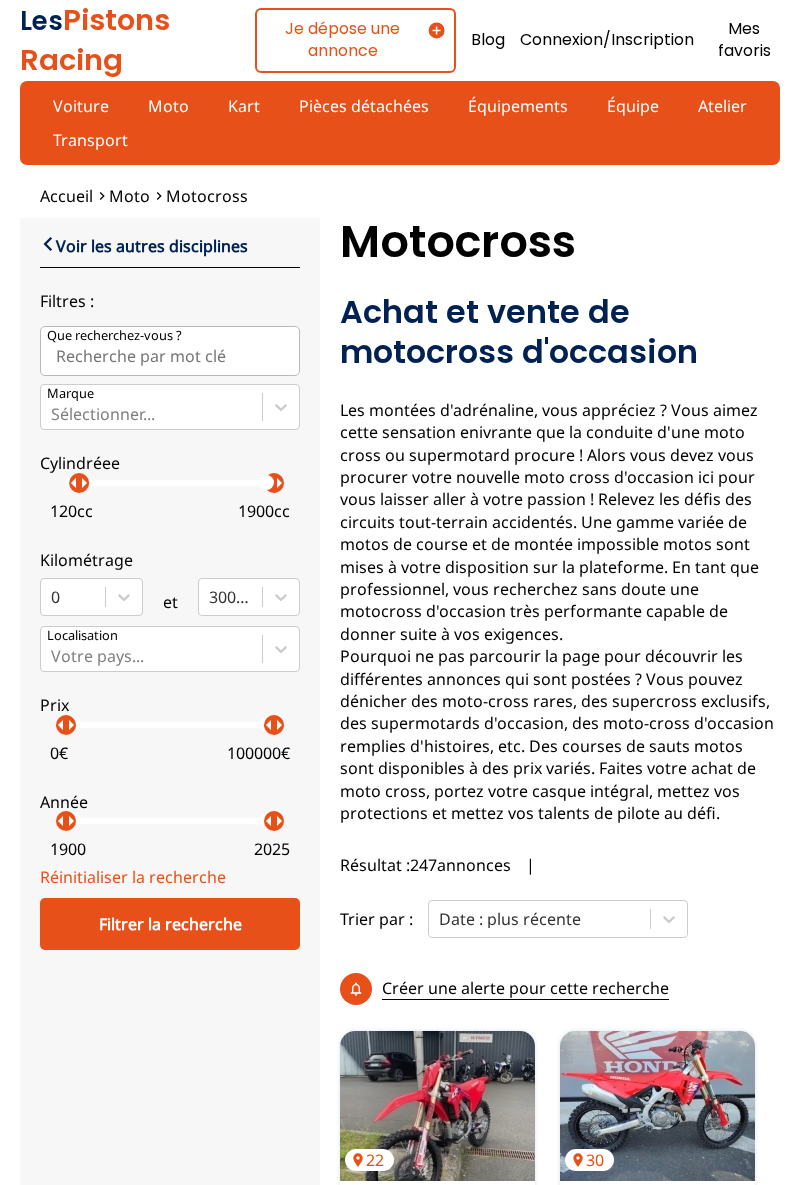 click on "arrow_right" at bounding box center [84, 483] 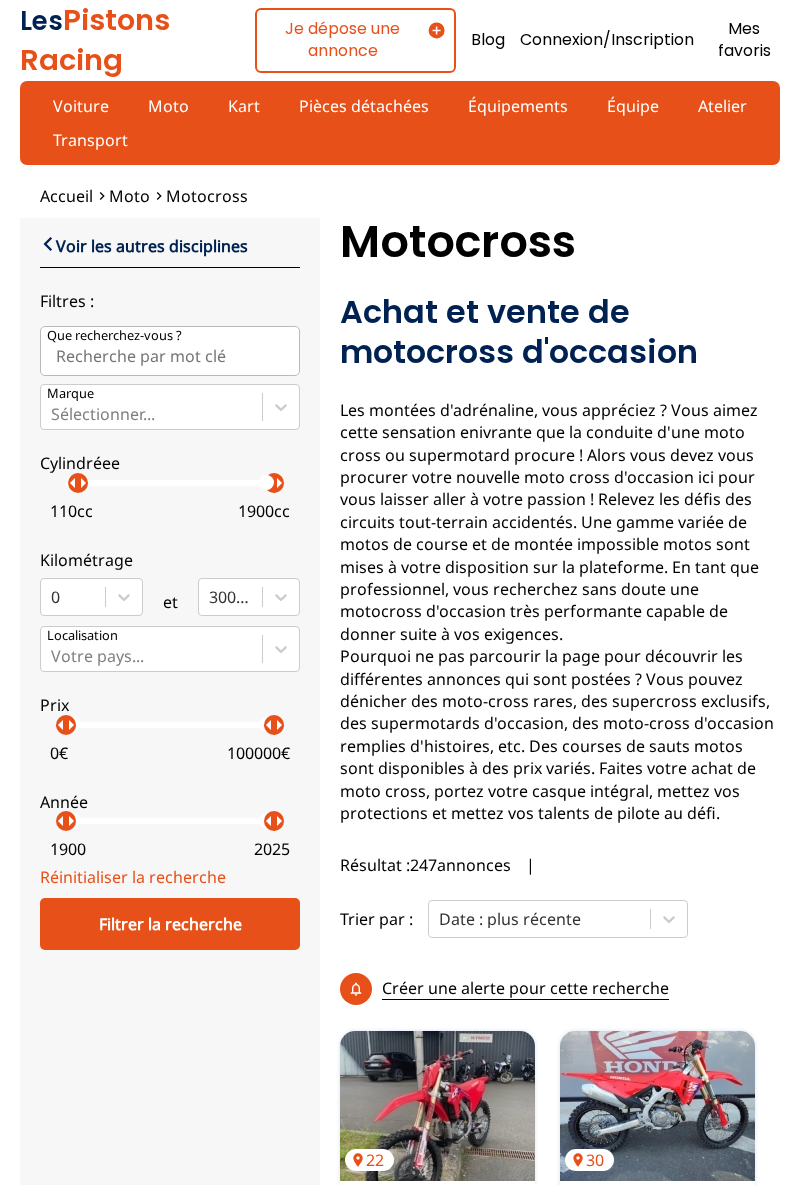 click on "arrow_right" at bounding box center [83, 483] 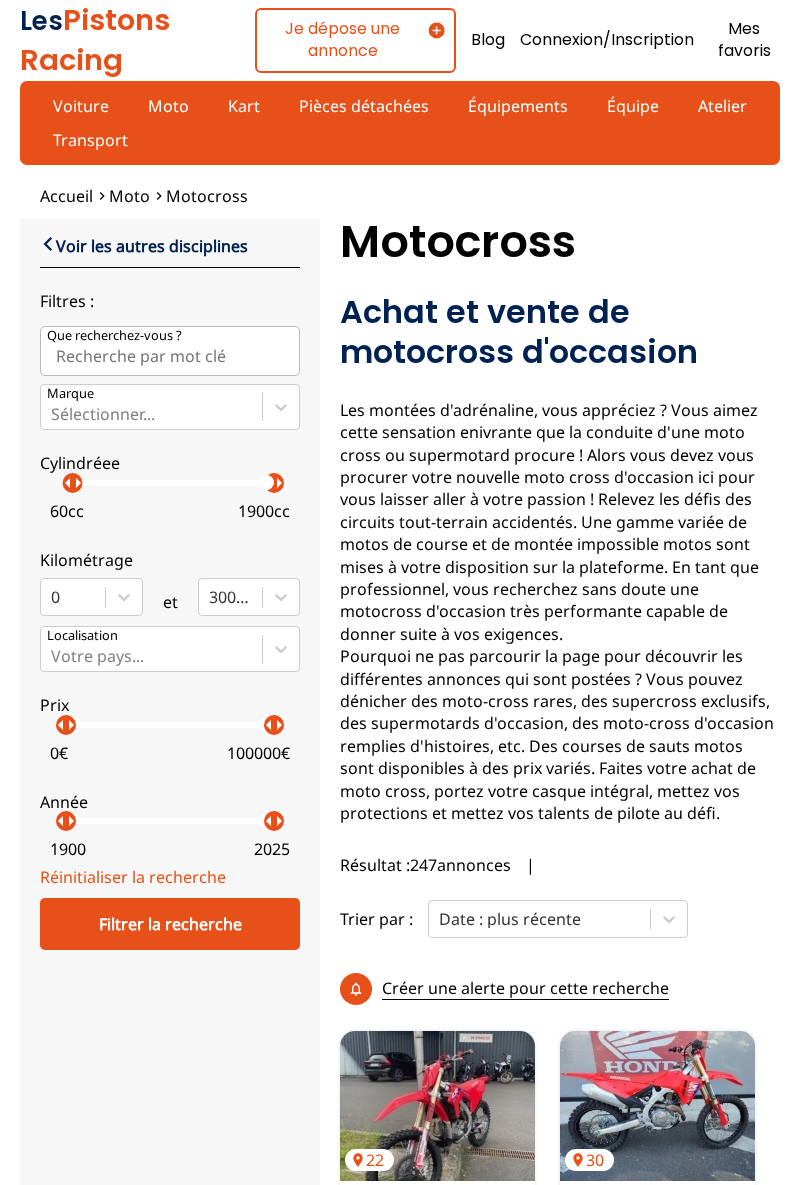 click on "arrow_right" at bounding box center (78, 483) 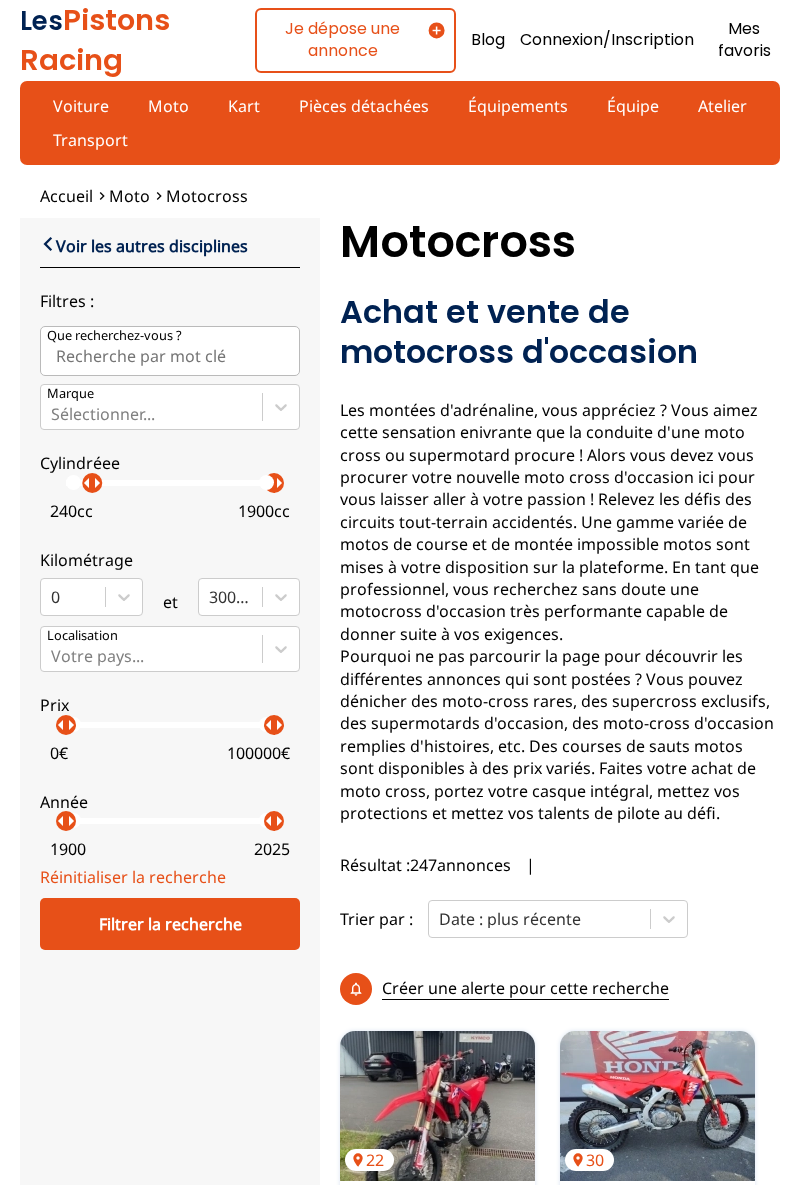 click on "arrow_right" at bounding box center (97, 483) 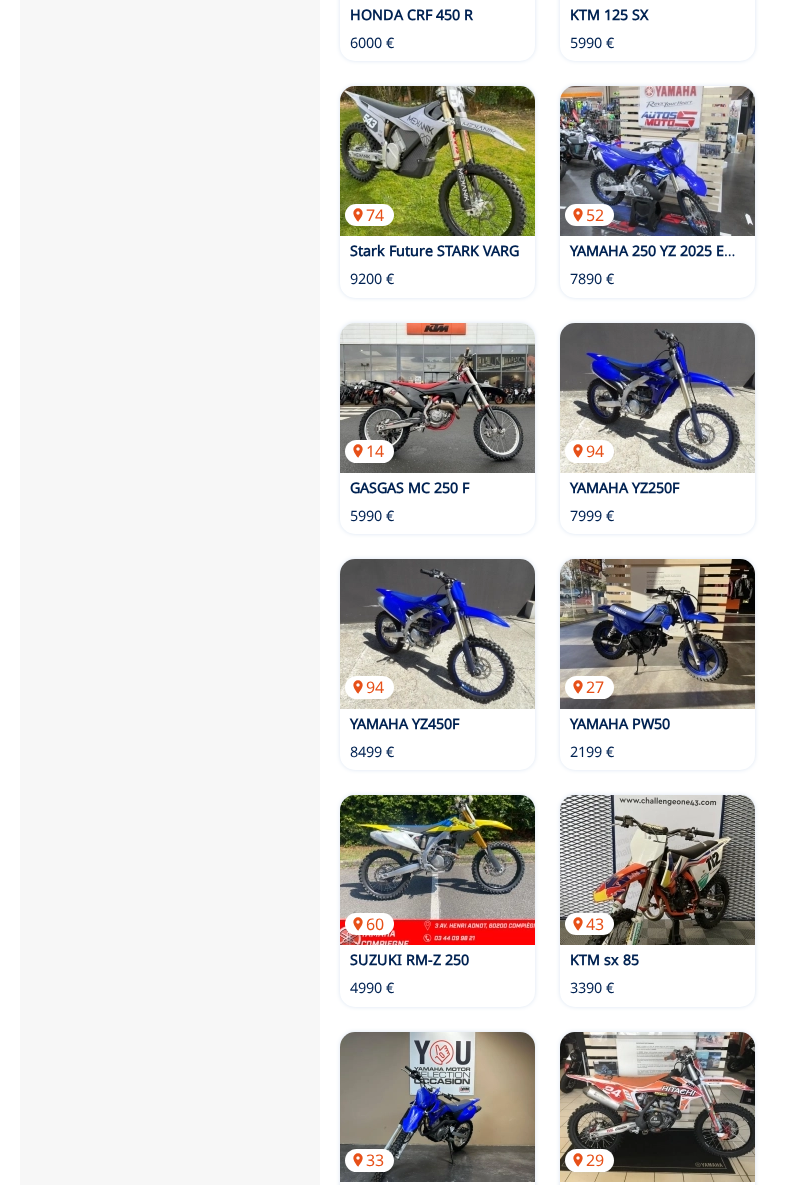 scroll, scrollTop: 2205, scrollLeft: 0, axis: vertical 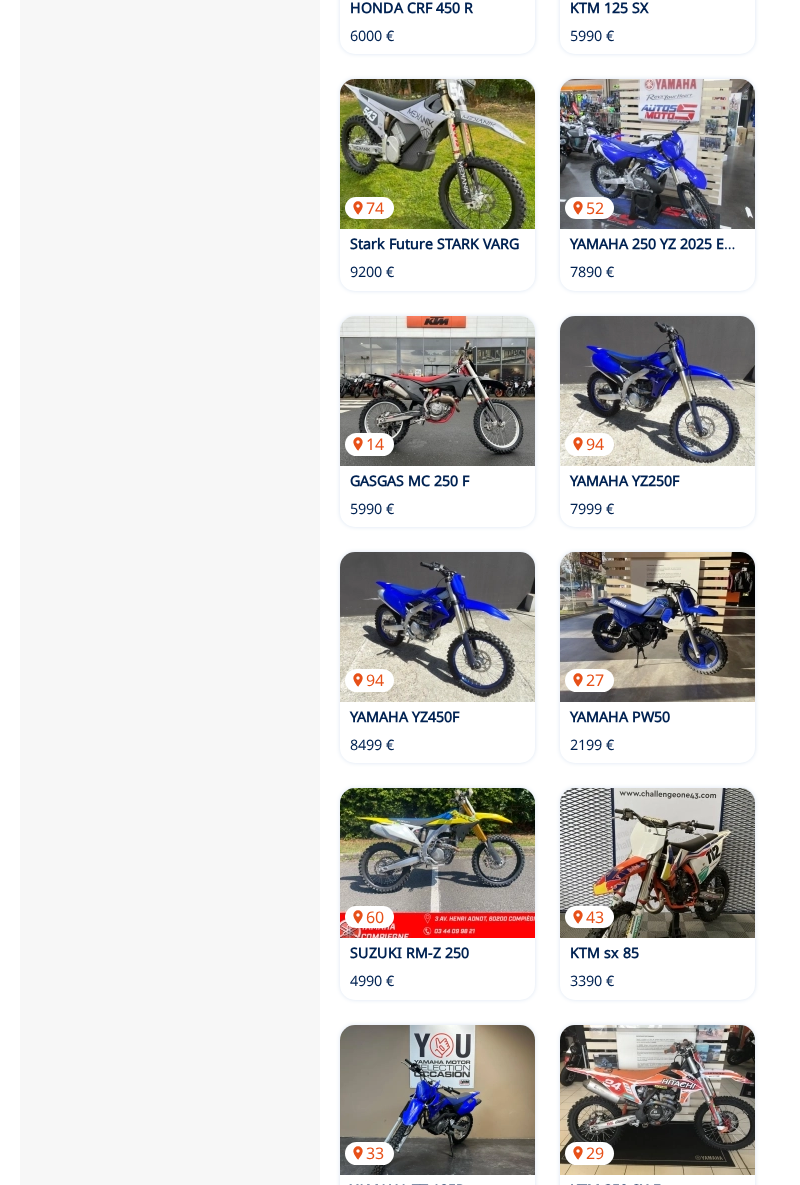 click at bounding box center [657, 863] 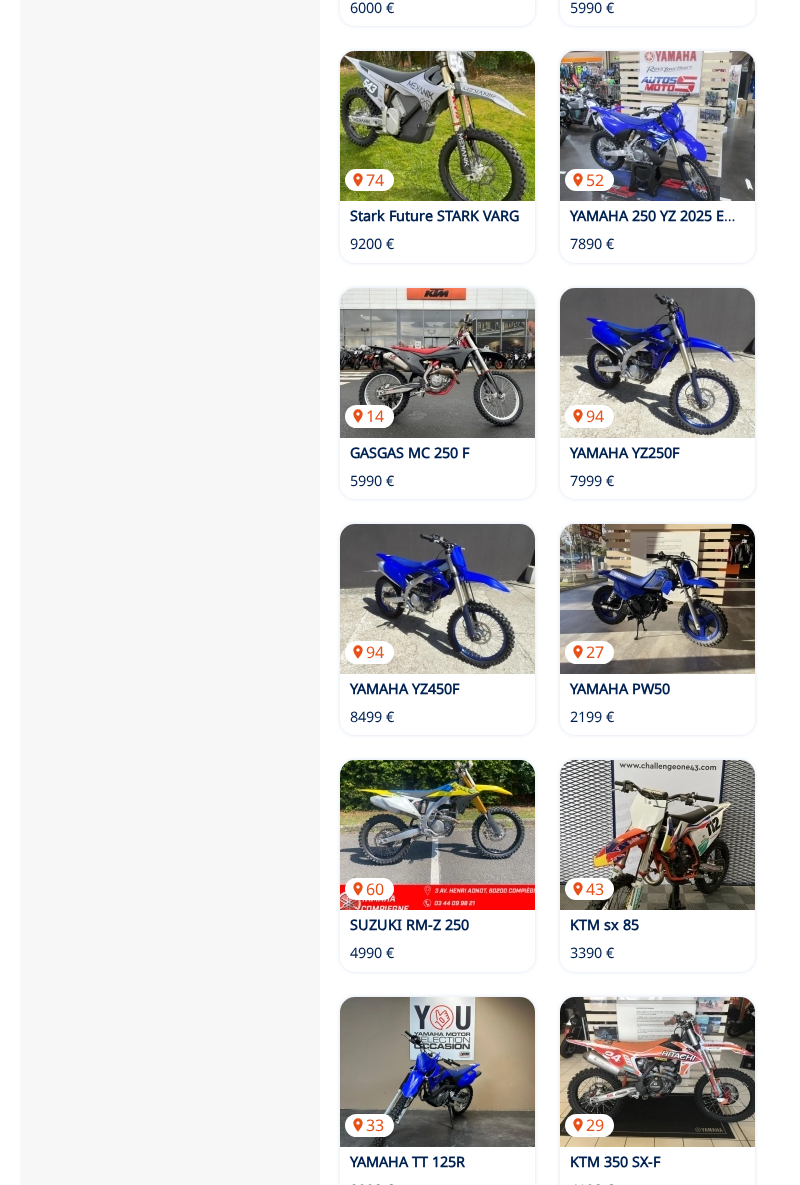 scroll, scrollTop: 2269, scrollLeft: 0, axis: vertical 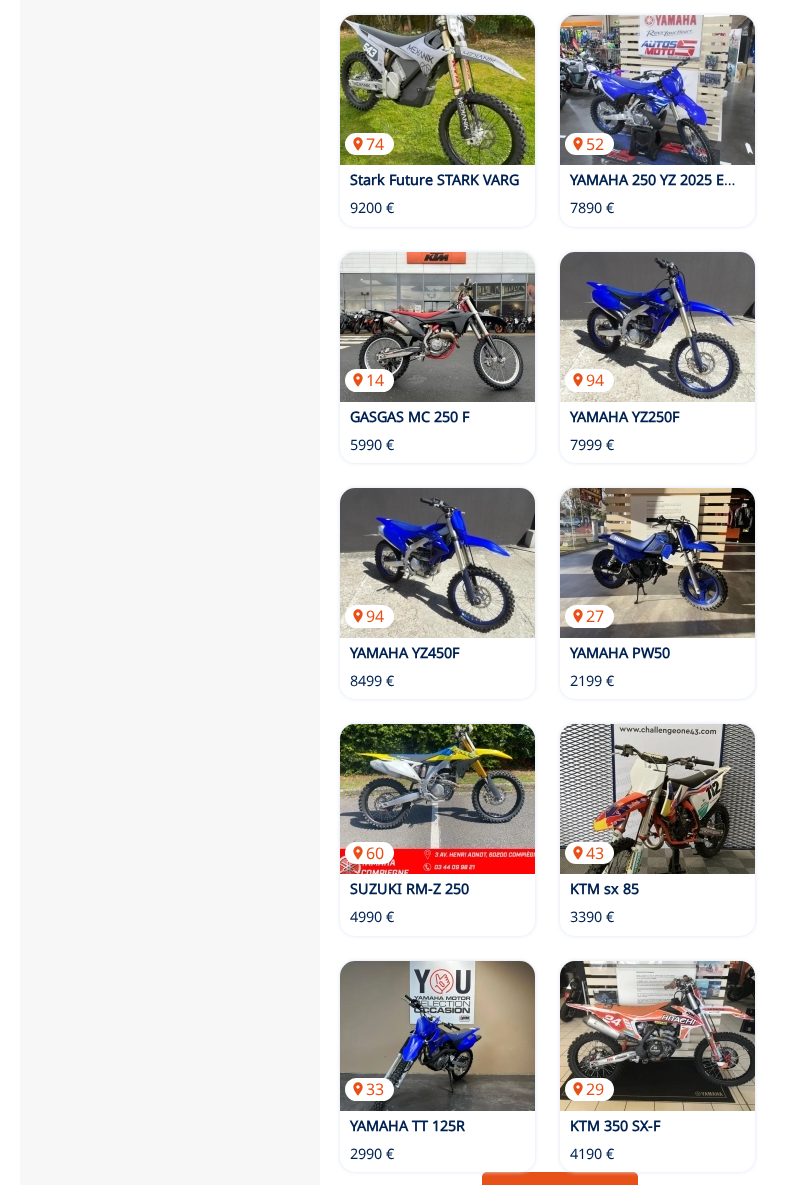 click on "Page suivante" at bounding box center [560, 1198] 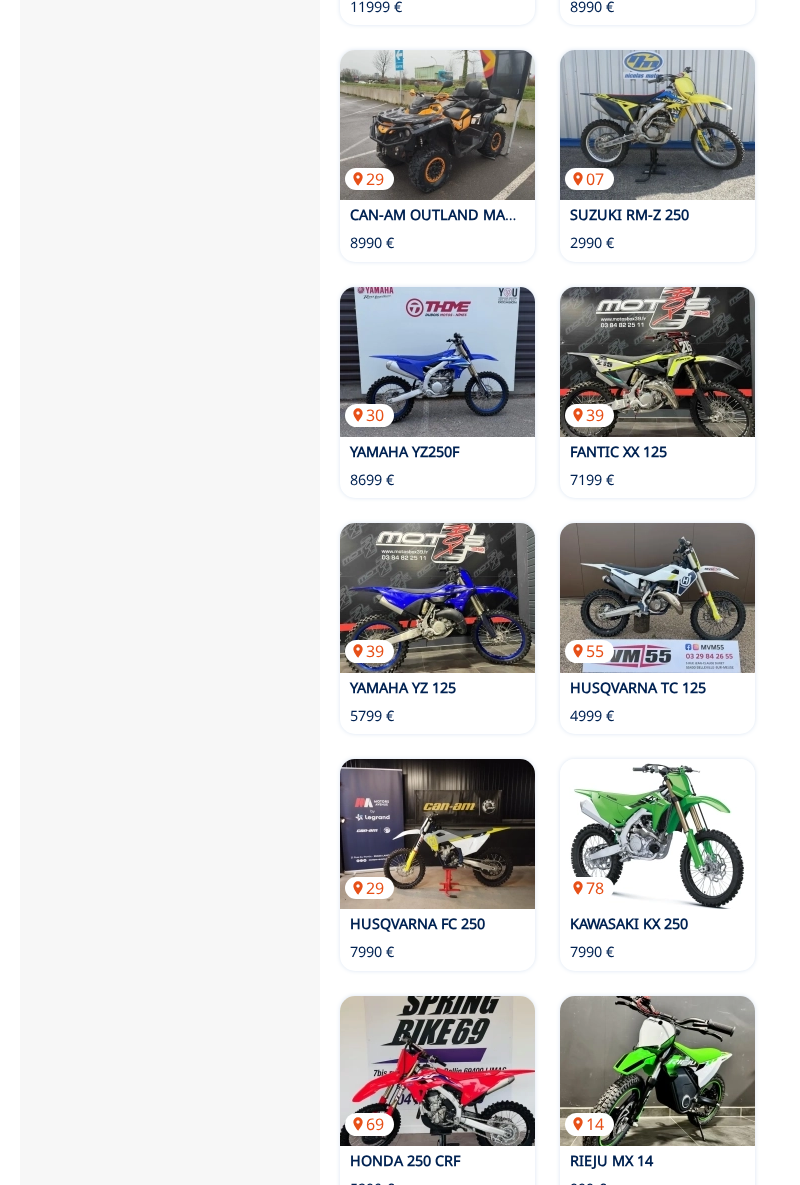 scroll, scrollTop: 2241, scrollLeft: 0, axis: vertical 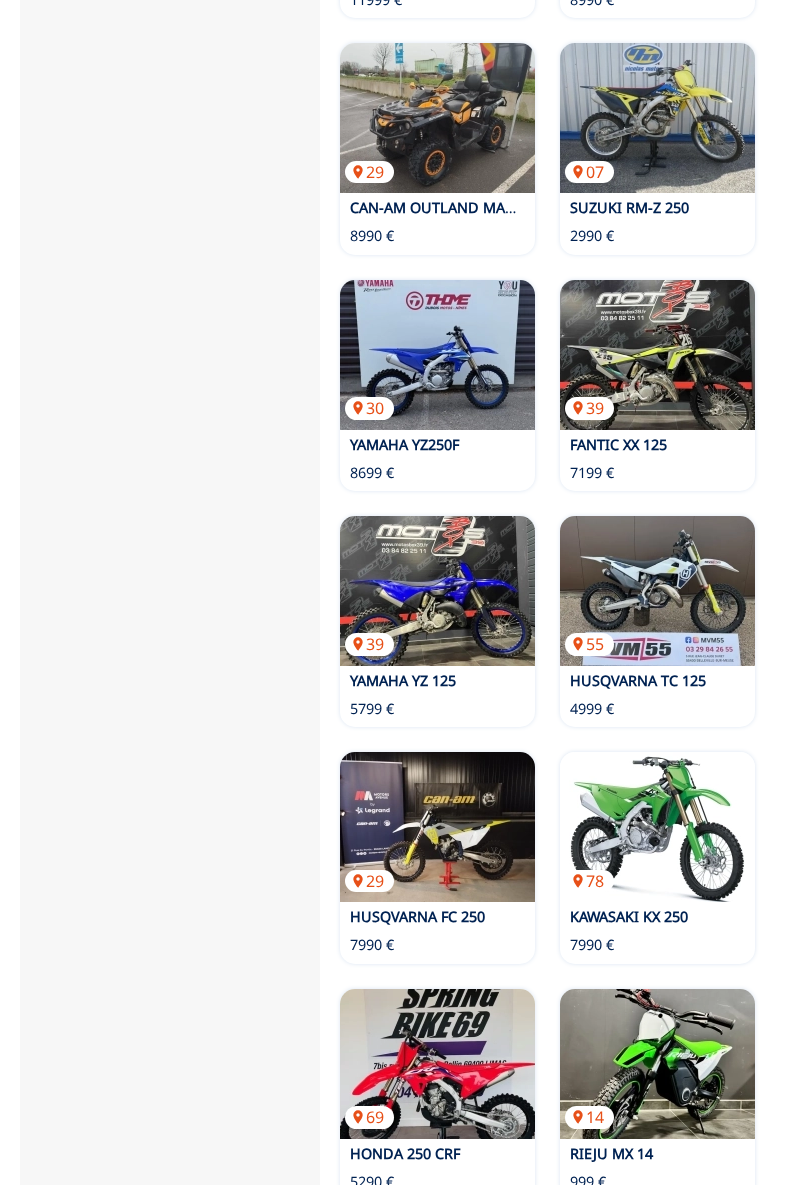 click on "Les  Pistons Racing Menu Je dépose une annonce Blog Connexion/Inscription Mes favoris  Voiture Moto Kart Pièces détachées Équipements Équipe Atelier Transport Proposer une nouvelle éligibilité close Nom de l'eligibilité Discipline :  Sélectionner une discipline Envoyer Créer une alerte pour cette recherche close Les critères de votre alerte :  Moto Soyez prévenu par mail des toutes nouvelles nouveautés selon vos critères. Nom de l'alerte Ma recherche sur Les Pistons Racing Votre email Envoyer Accueil Moto Motocross close Voir les autres disciplines Filtres : Que recherchez-vous ? Marque Sélectionner... Cylindréee arrow_left arrow_right arrow_left arrow_right 0  cc 1900  cc Kilométrage 0 et 300000 Localisation Votre pays... Prix arrow_left arrow_right arrow_left arrow_right 0  € 100000  € Année arrow_left arrow_right arrow_left arrow_right 1900 2025 Réinitialiser la recherche Filtrer la recherche Motocross Achat et vente de motocross d'occasion
Résultat :  247  annonces | 62 4500 €" at bounding box center [400, -1649] 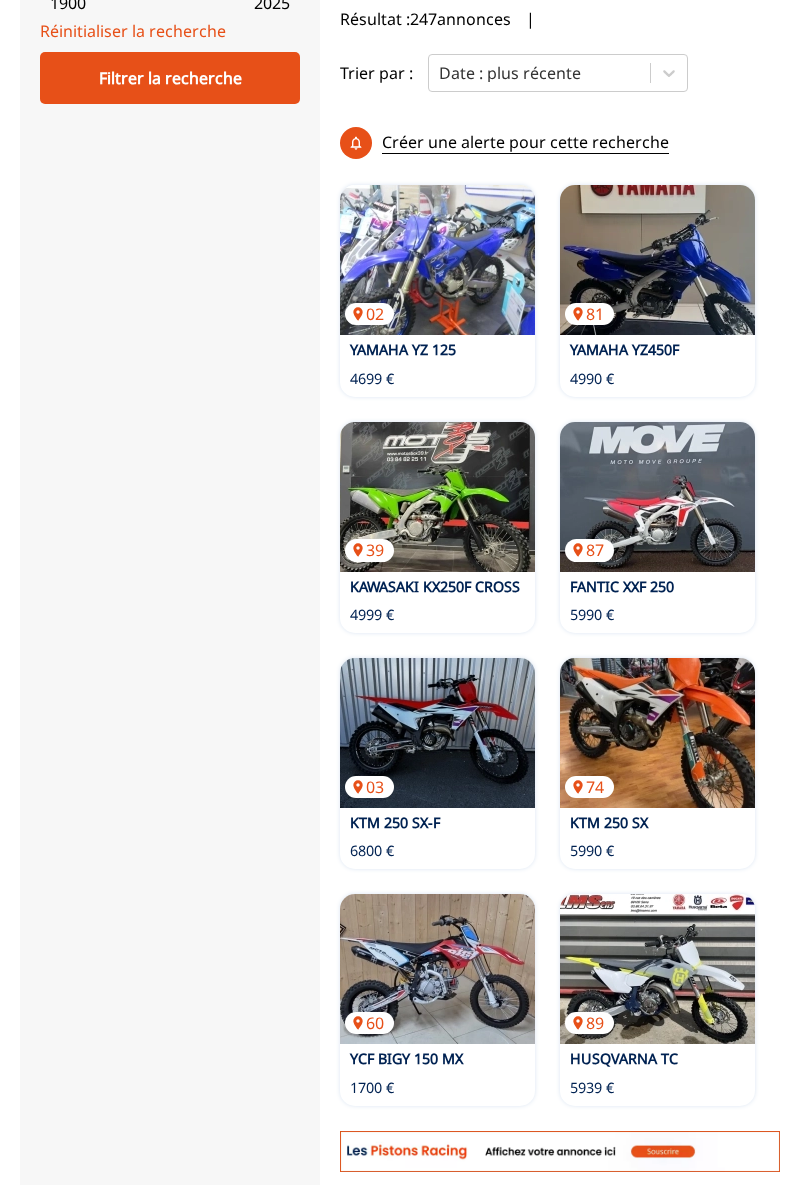 scroll, scrollTop: 848, scrollLeft: 0, axis: vertical 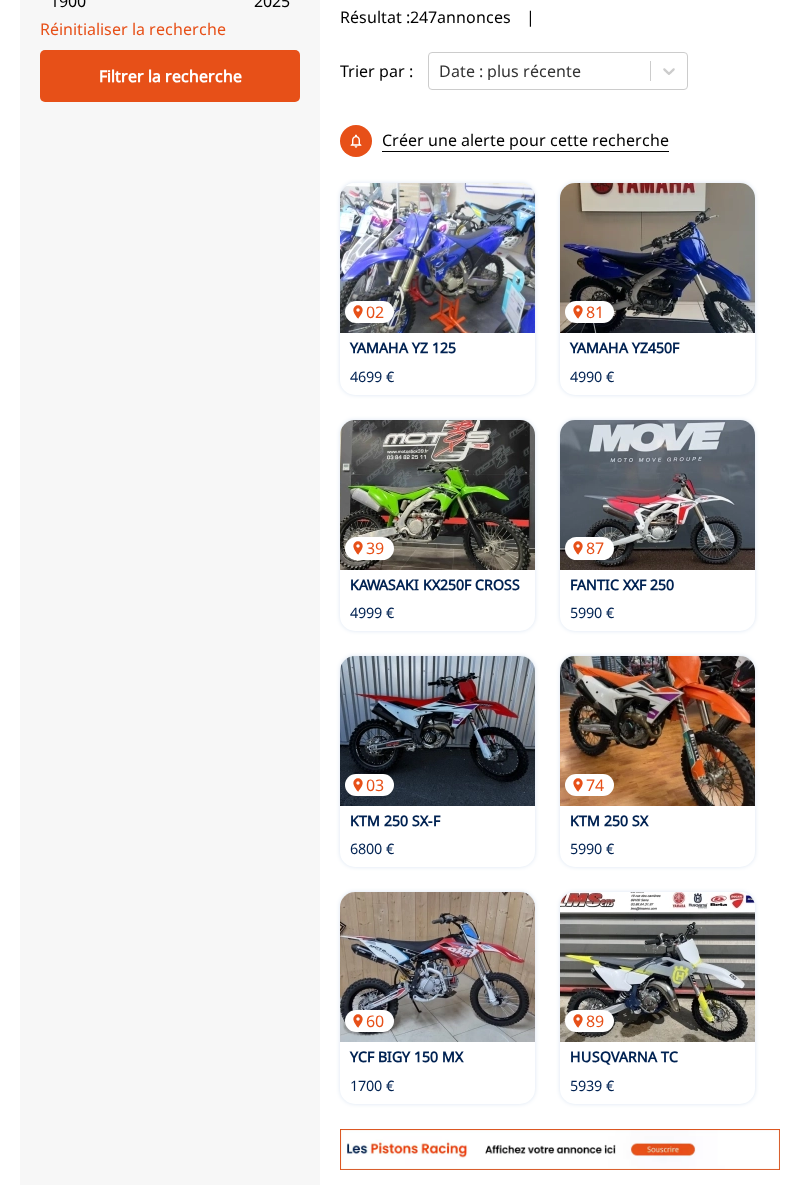 click at bounding box center (657, 967) 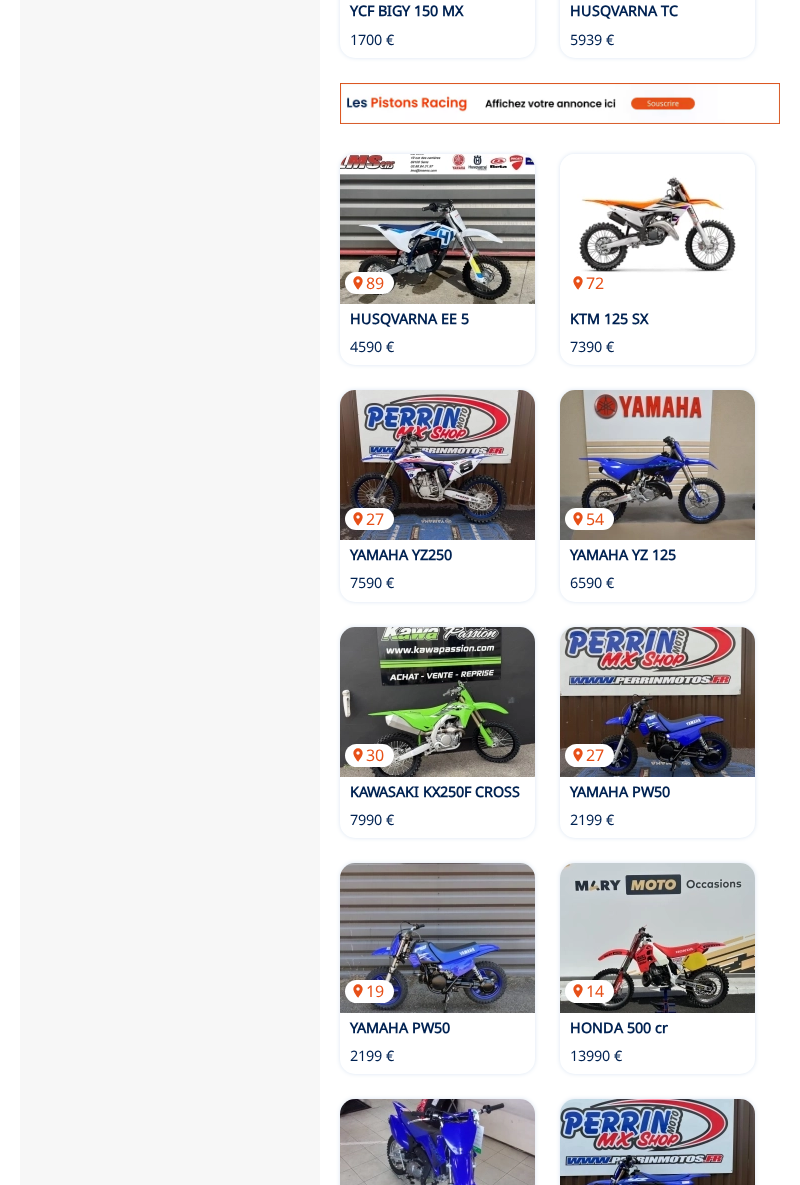scroll, scrollTop: 1901, scrollLeft: 0, axis: vertical 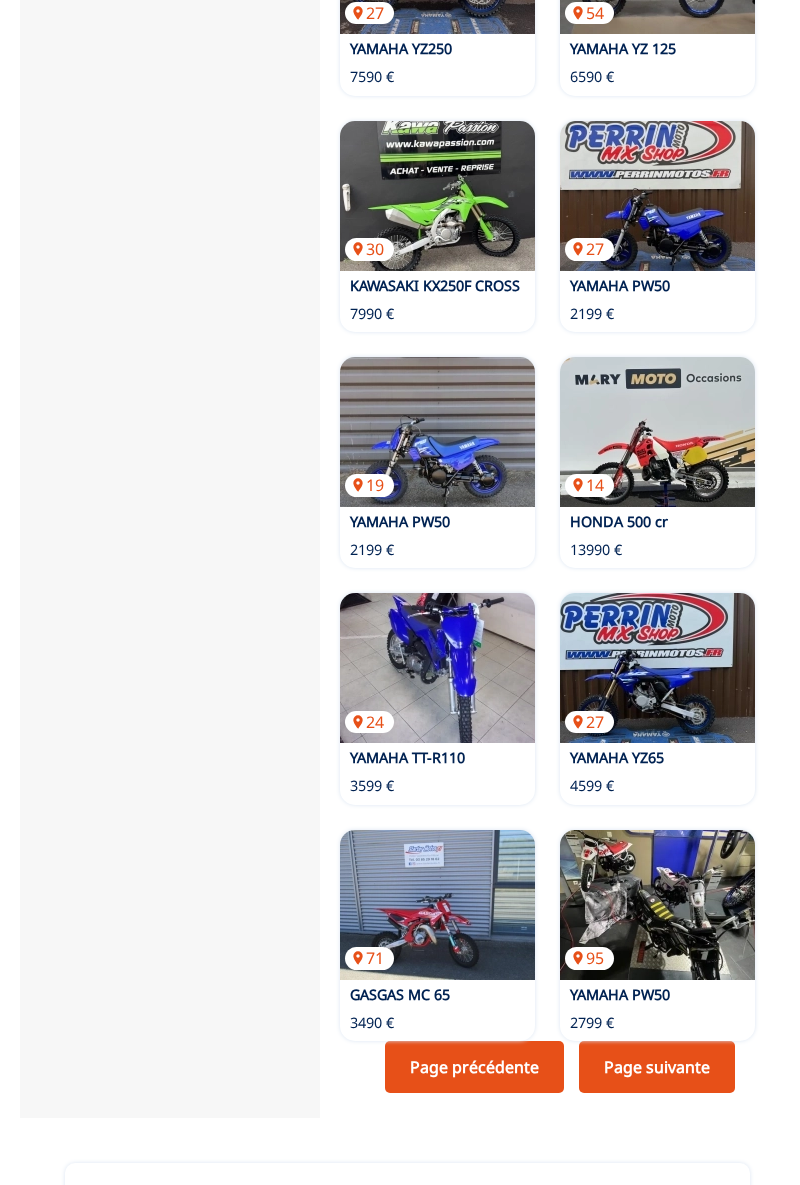 click on "Page suivante" at bounding box center [657, 1067] 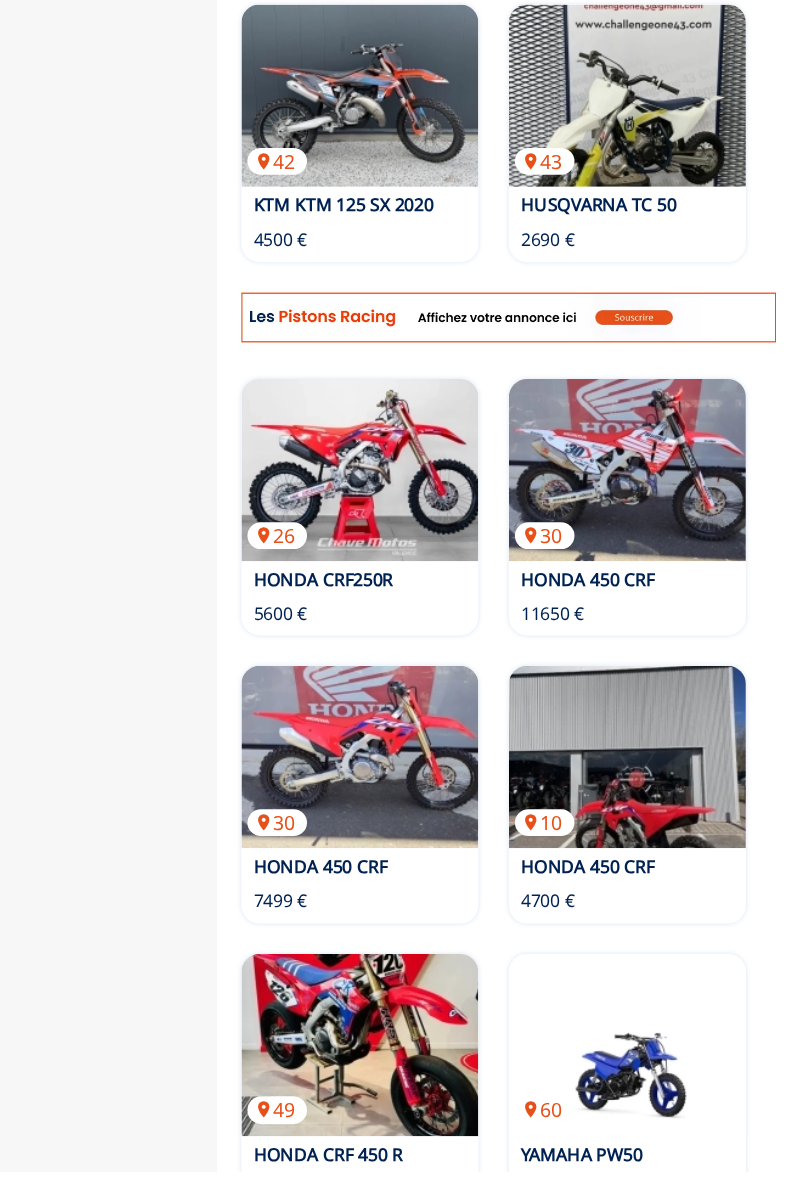 scroll, scrollTop: 1645, scrollLeft: 0, axis: vertical 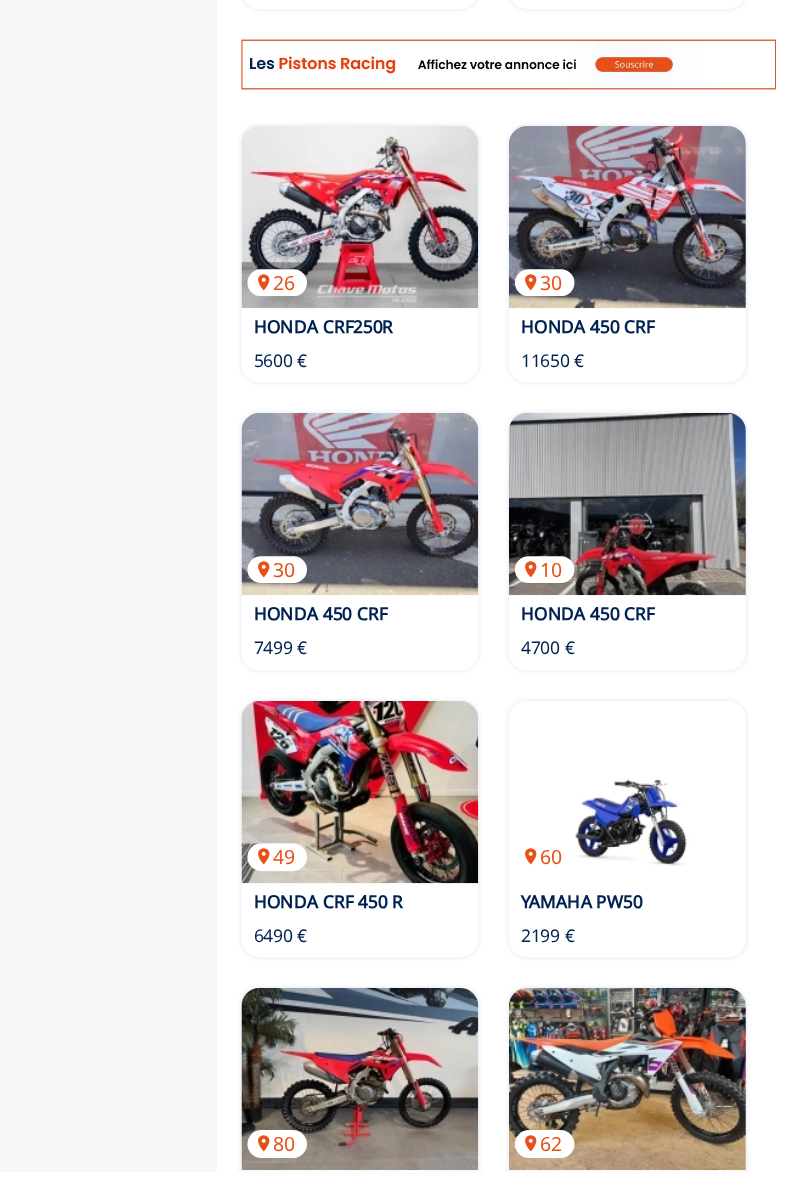 click on "close Voir les autres disciplines Filtres : Que recherchez-vous ? Marque Sélectionner... Cylindréee arrow_left arrow_right arrow_left arrow_right 0  cc 1900  cc Kilométrage 0 et 300000 Localisation Votre pays... Prix arrow_left arrow_right arrow_left arrow_right 0  € 100000  € Année arrow_left arrow_right arrow_left arrow_right 1900 2025 Réinitialiser la recherche Filtrer la recherche" at bounding box center [170, 145] 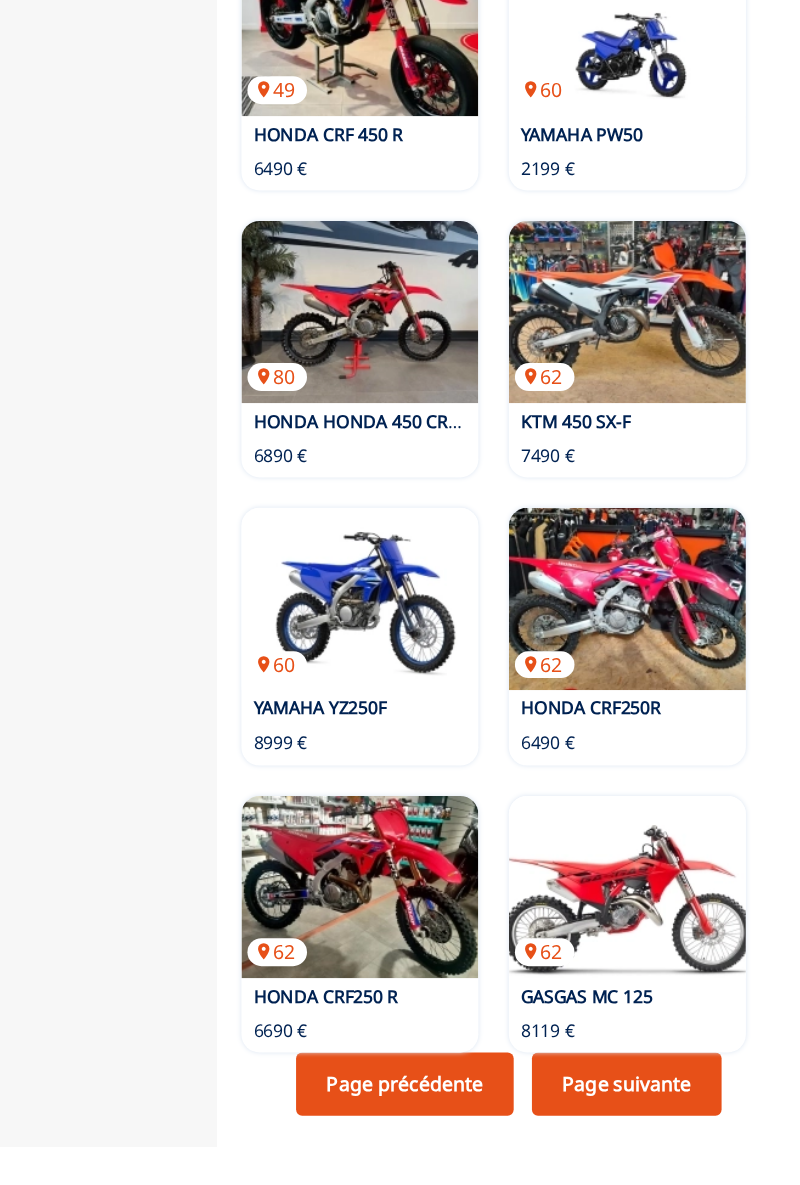 scroll, scrollTop: 2357, scrollLeft: 0, axis: vertical 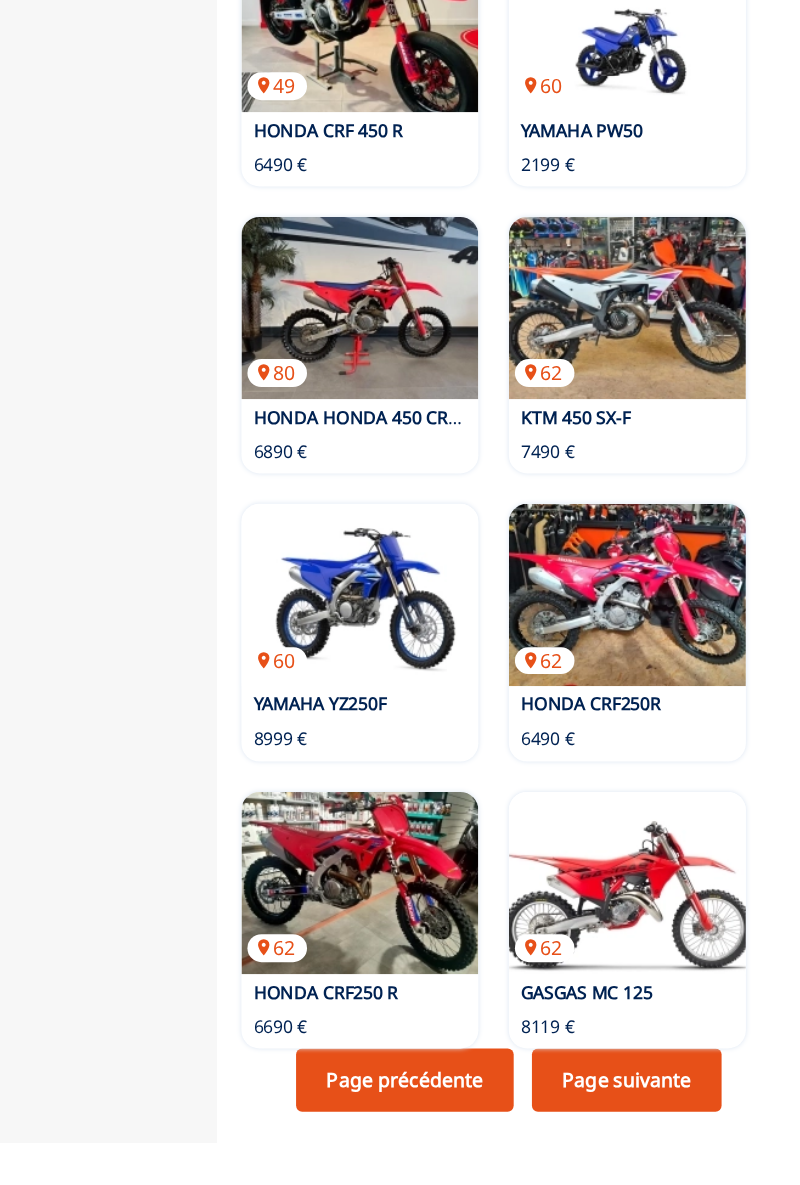 click on "Page suivante" at bounding box center (657, 1110) 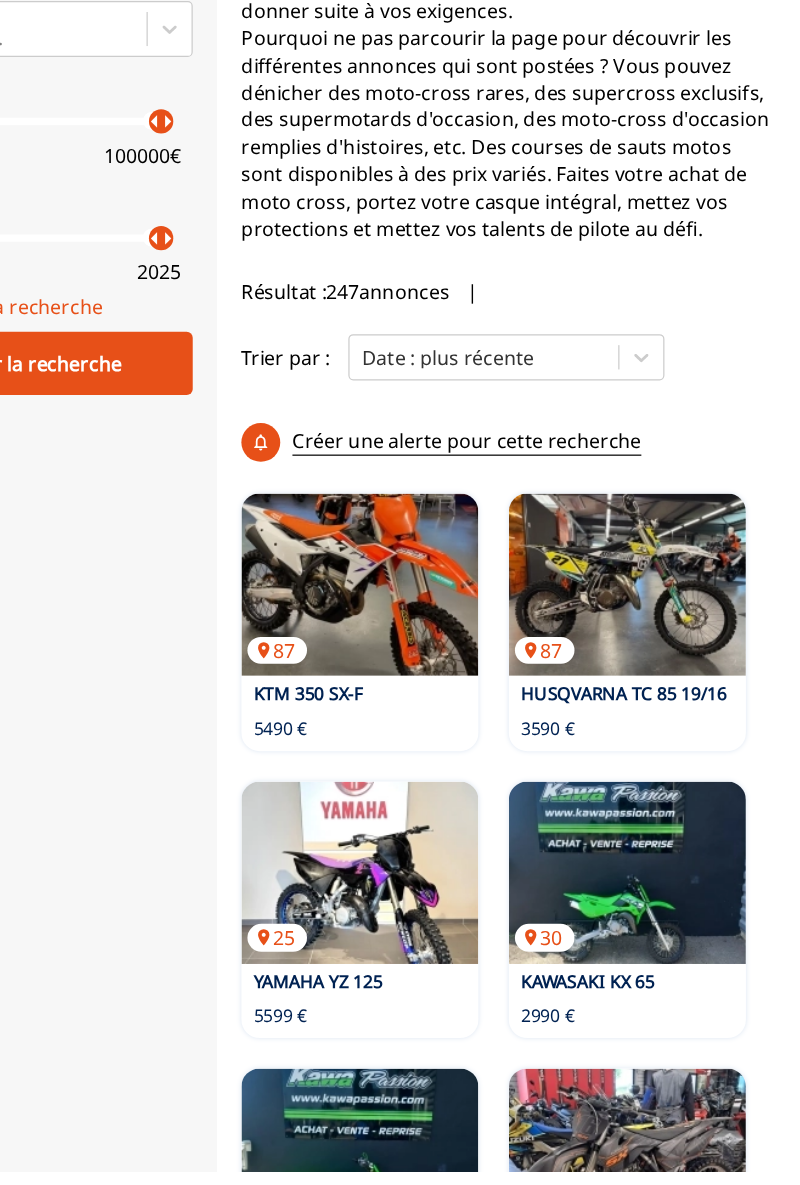 scroll, scrollTop: 407, scrollLeft: 0, axis: vertical 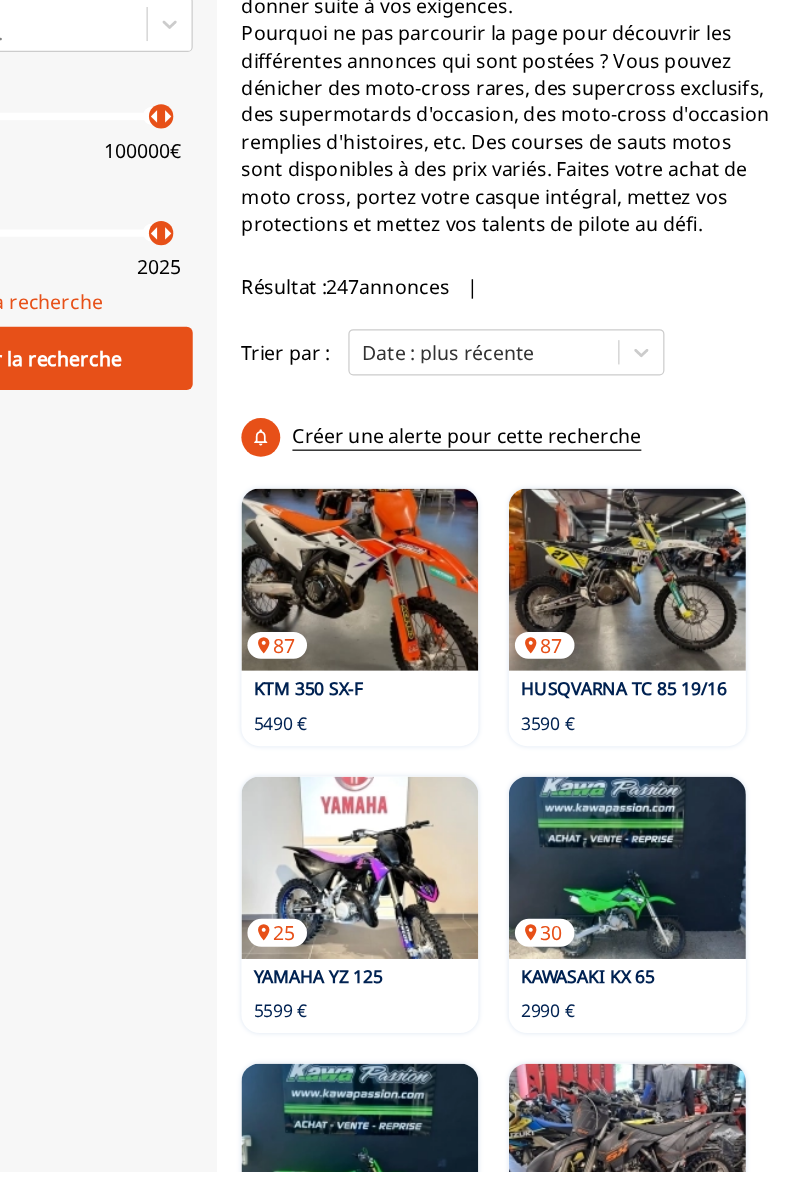 click on "close Voir les autres disciplines Filtres : Que recherchez-vous ? Marque Sélectionner... Cylindréee arrow_left arrow_right arrow_left arrow_right 0  cc 1900  cc Kilométrage 0 et 300000 Localisation Votre pays... Prix arrow_left arrow_right arrow_left arrow_right 0  € 100000  € Année arrow_left arrow_right arrow_left arrow_right 1900 2025 Réinitialiser la recherche Filtrer la recherche" at bounding box center (170, 1460) 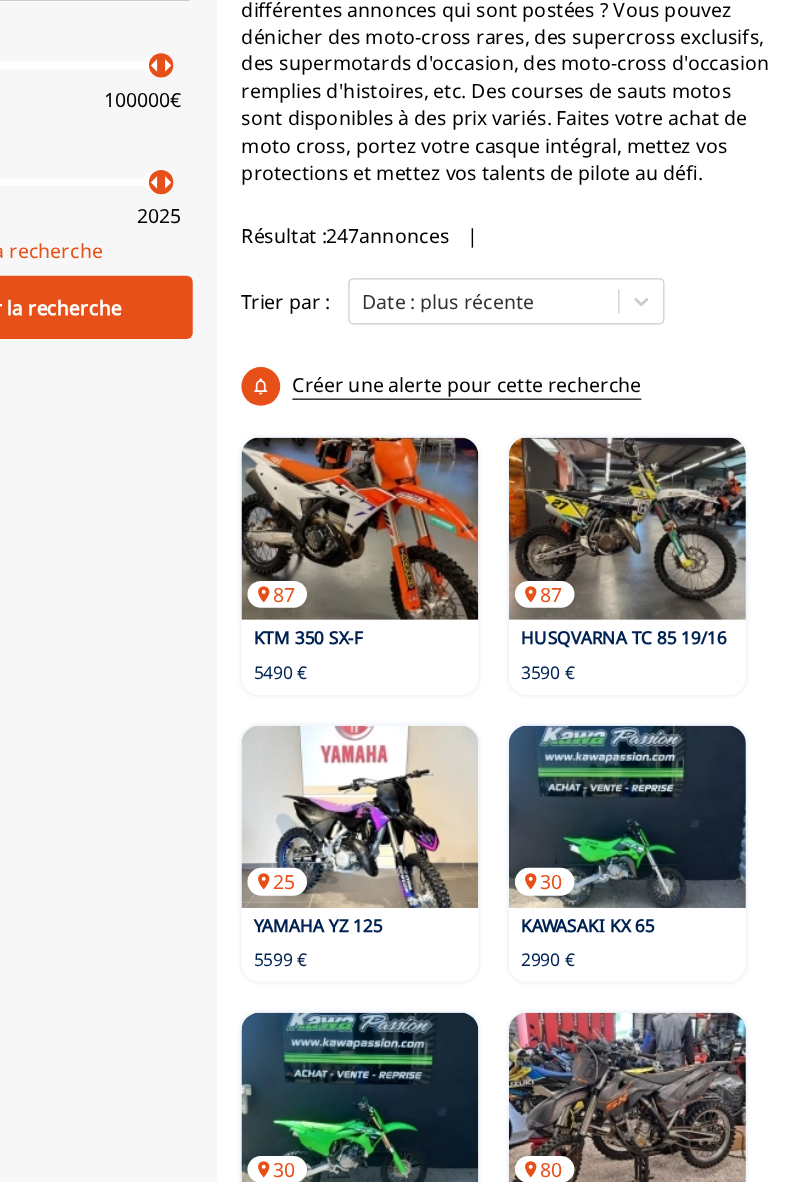 scroll, scrollTop: 482, scrollLeft: 0, axis: vertical 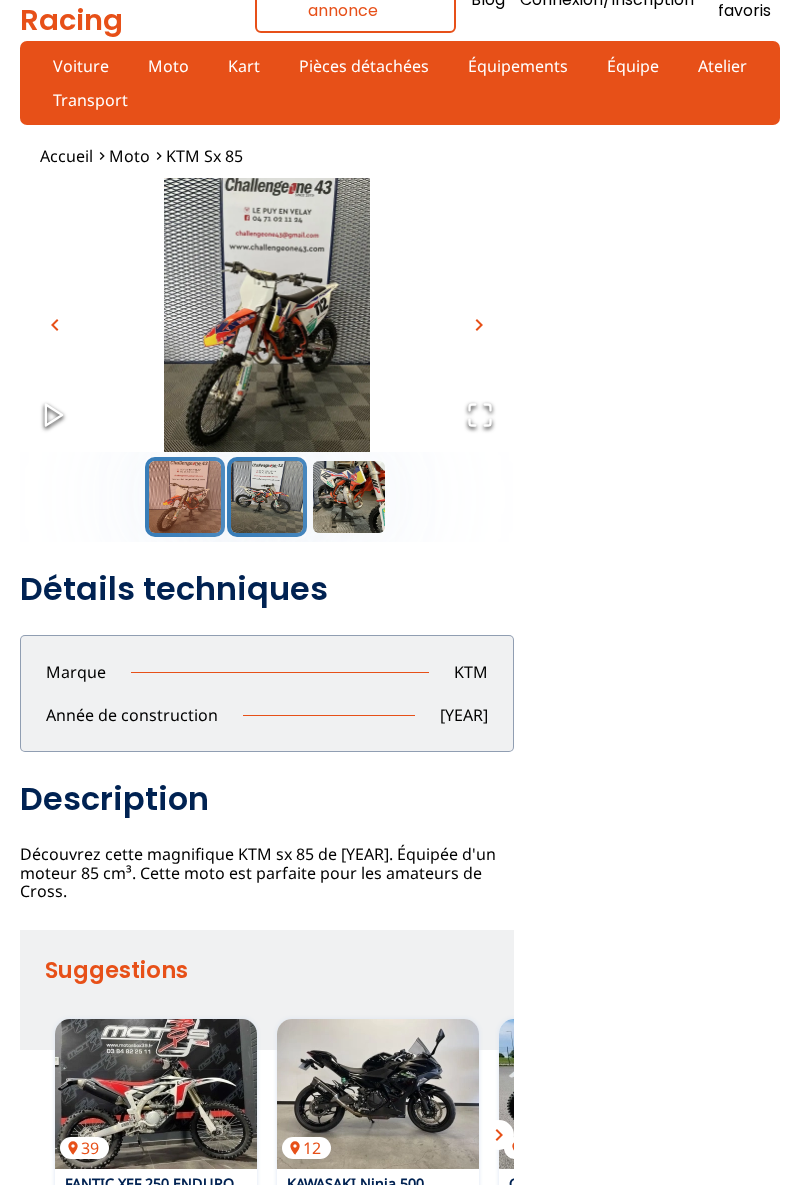 click at bounding box center [267, 497] 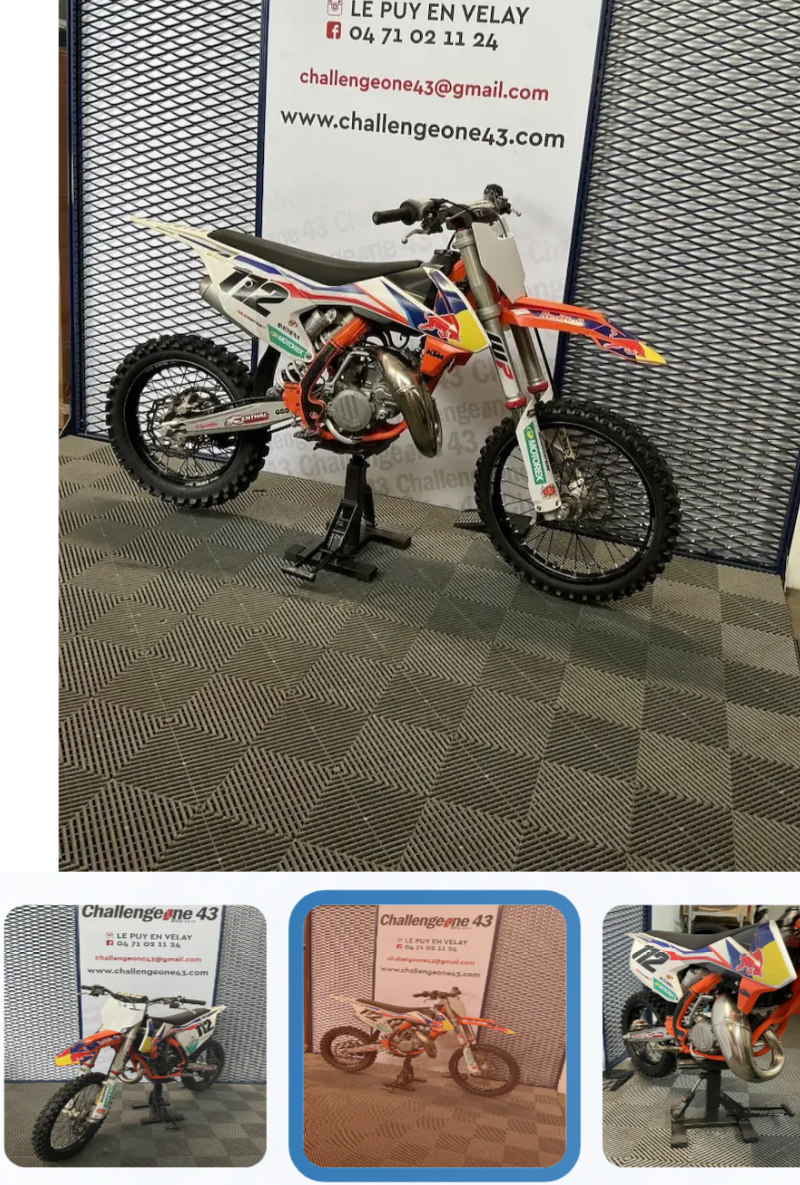 scroll, scrollTop: 40, scrollLeft: 0, axis: vertical 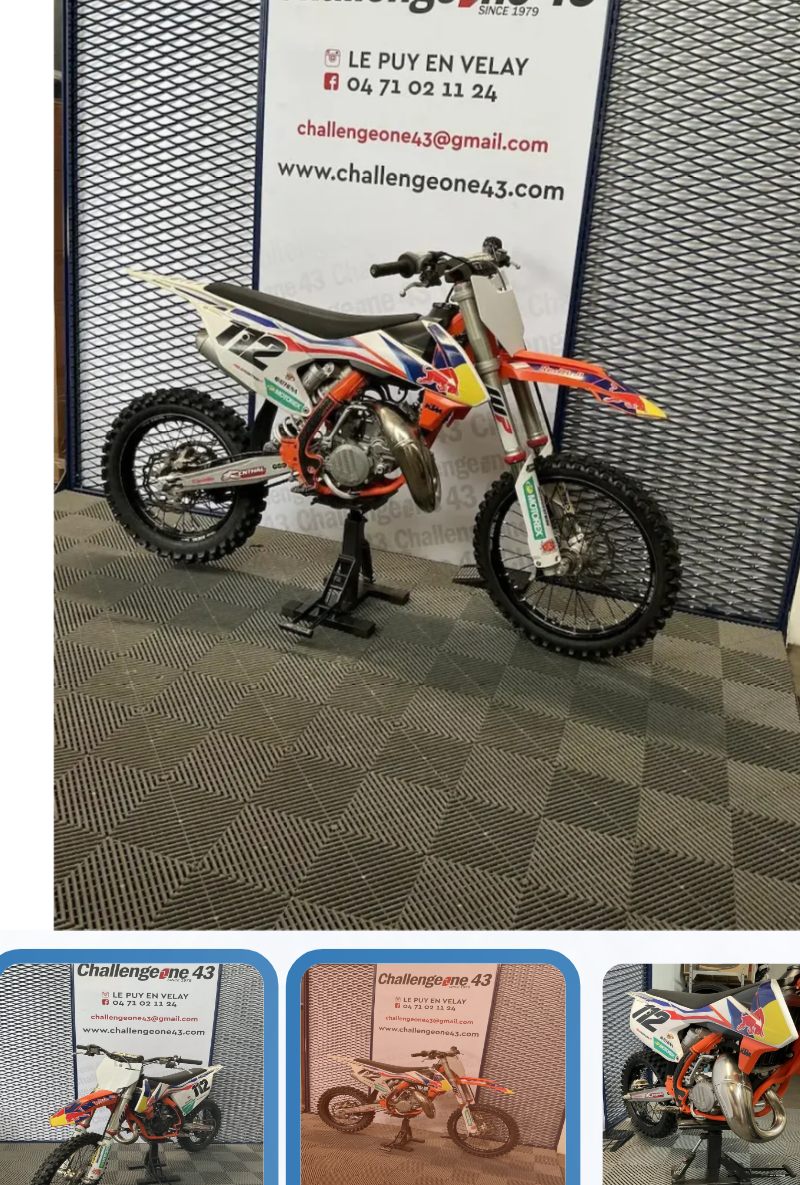 click at bounding box center [185, 497] 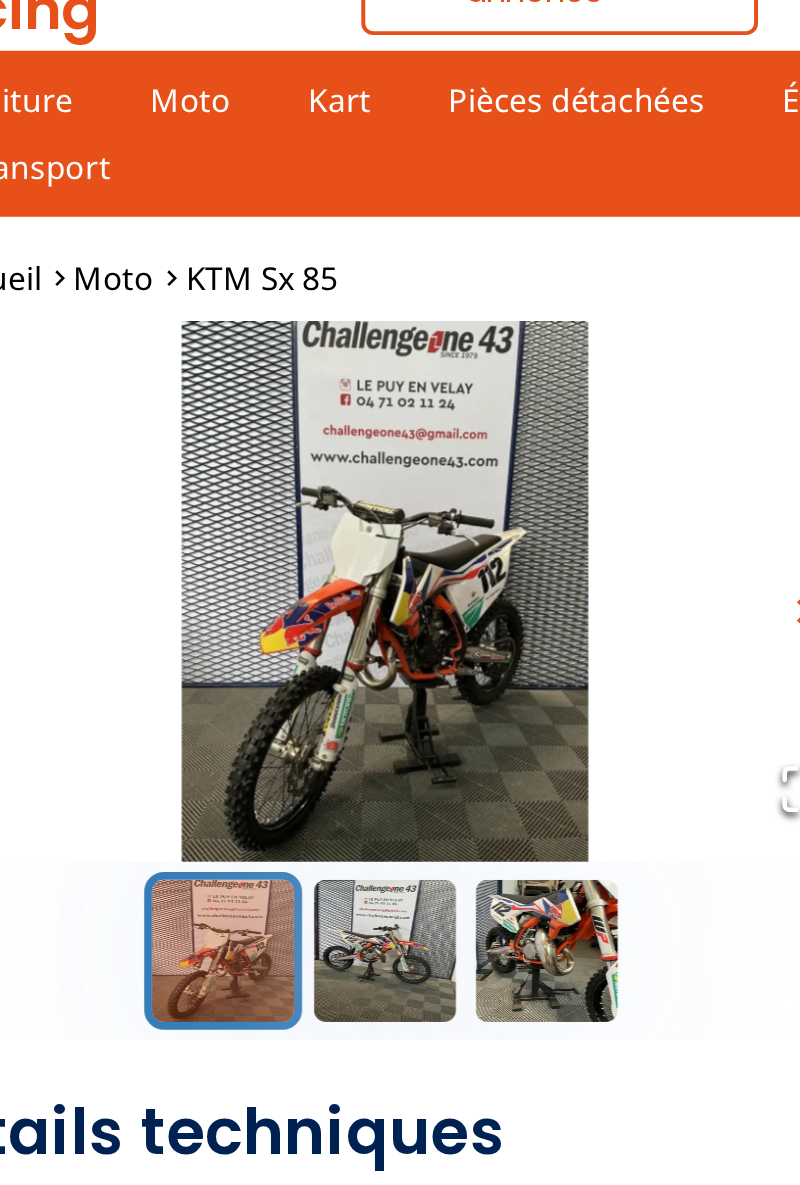 scroll, scrollTop: 40, scrollLeft: 0, axis: vertical 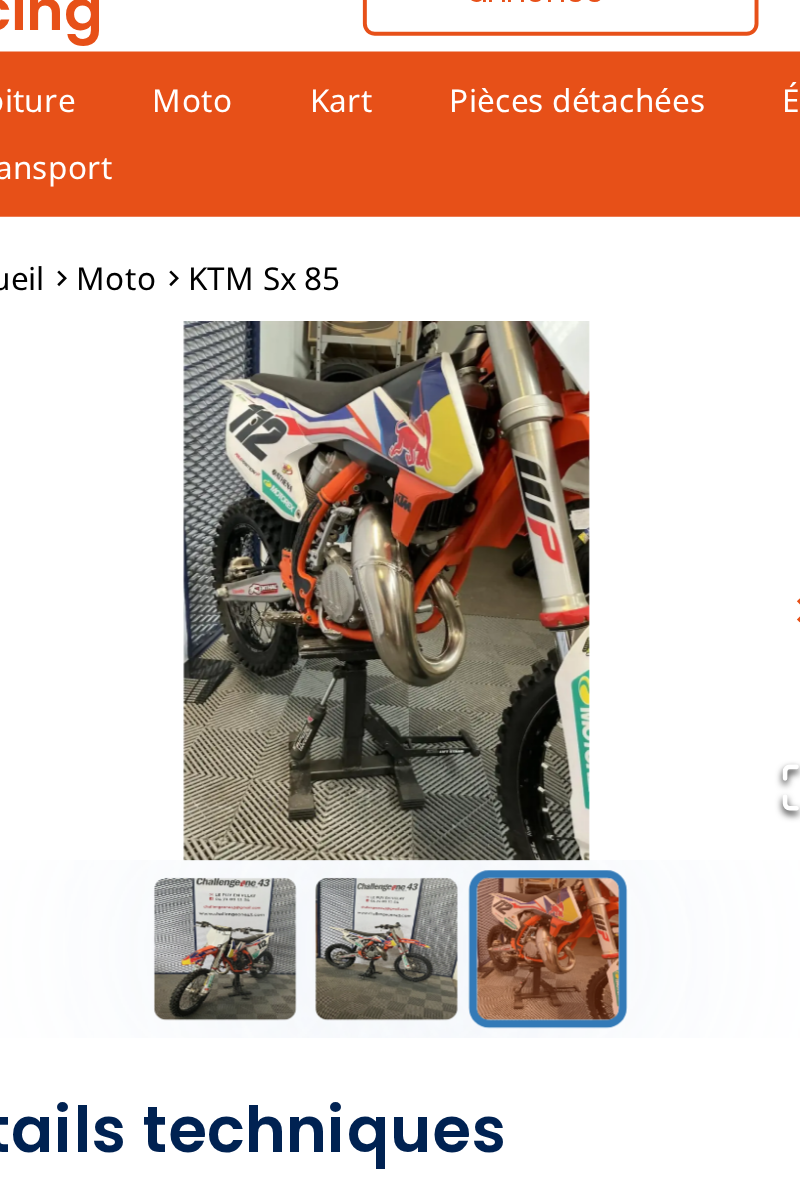click at bounding box center (349, 497) 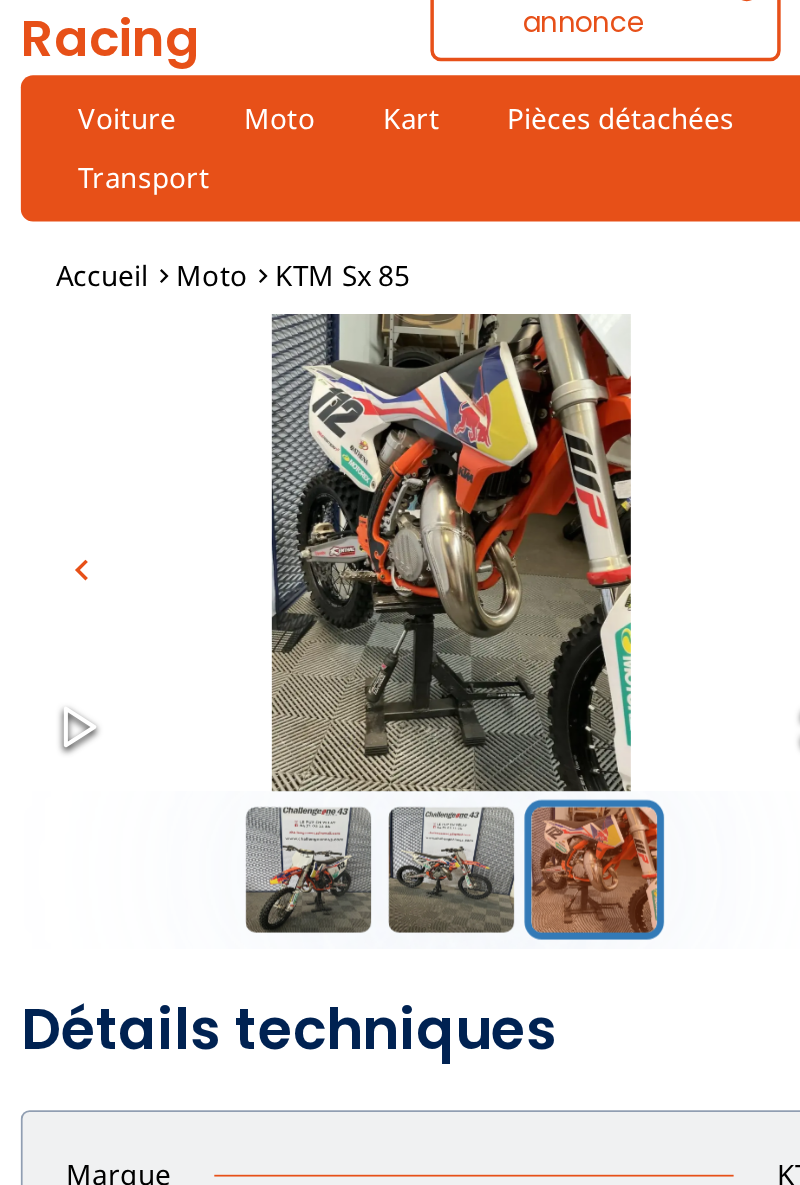 scroll, scrollTop: 38, scrollLeft: 0, axis: vertical 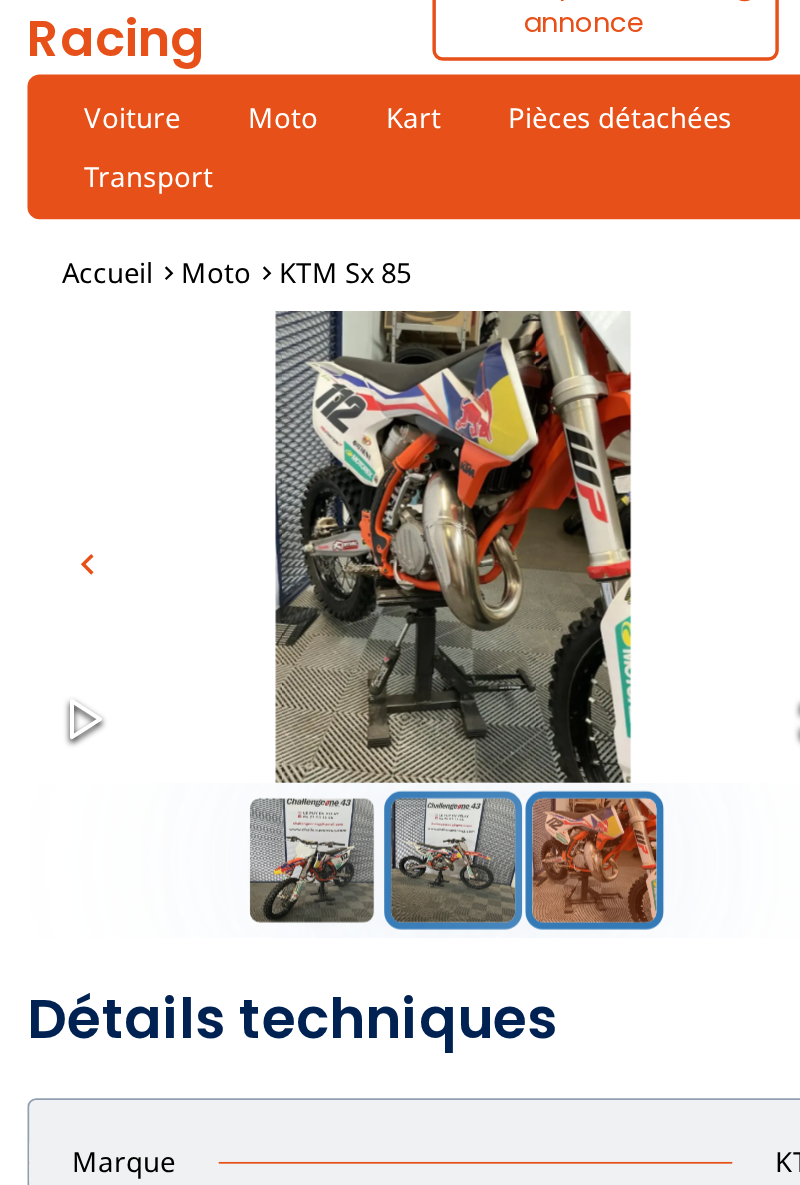 click at bounding box center [267, 499] 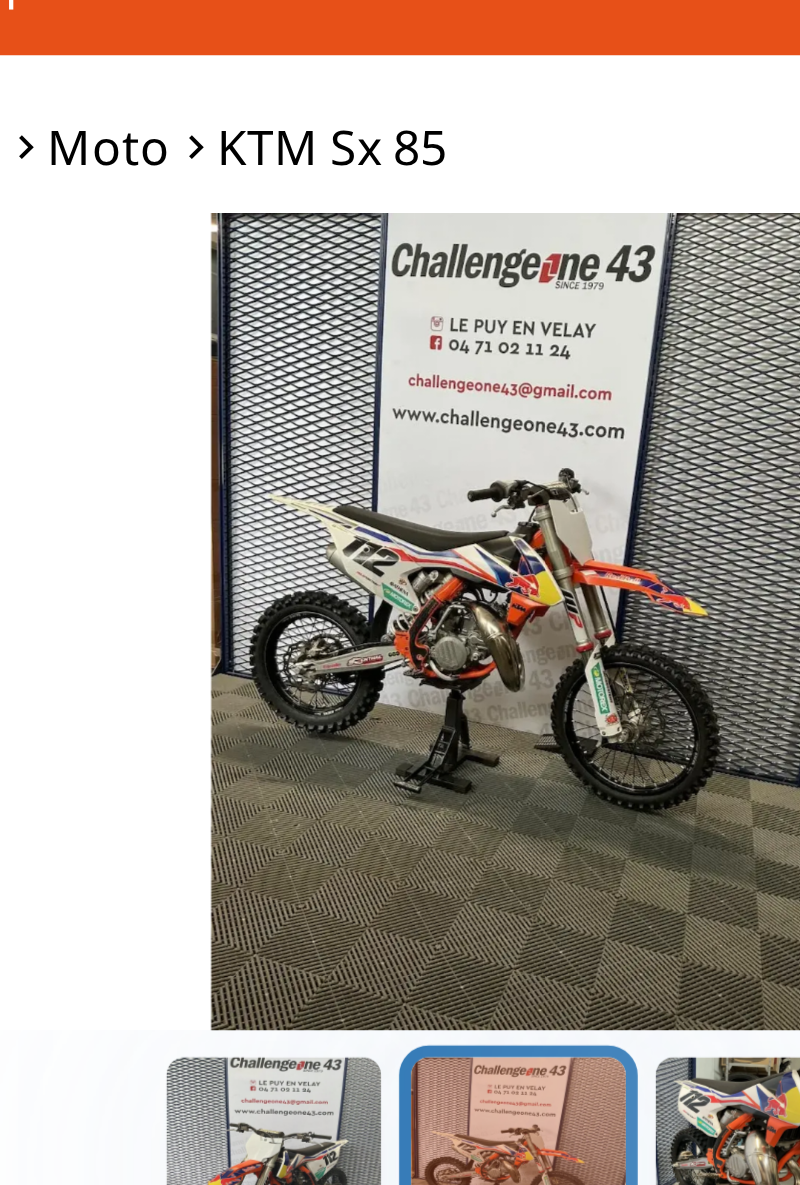 scroll, scrollTop: 38, scrollLeft: 0, axis: vertical 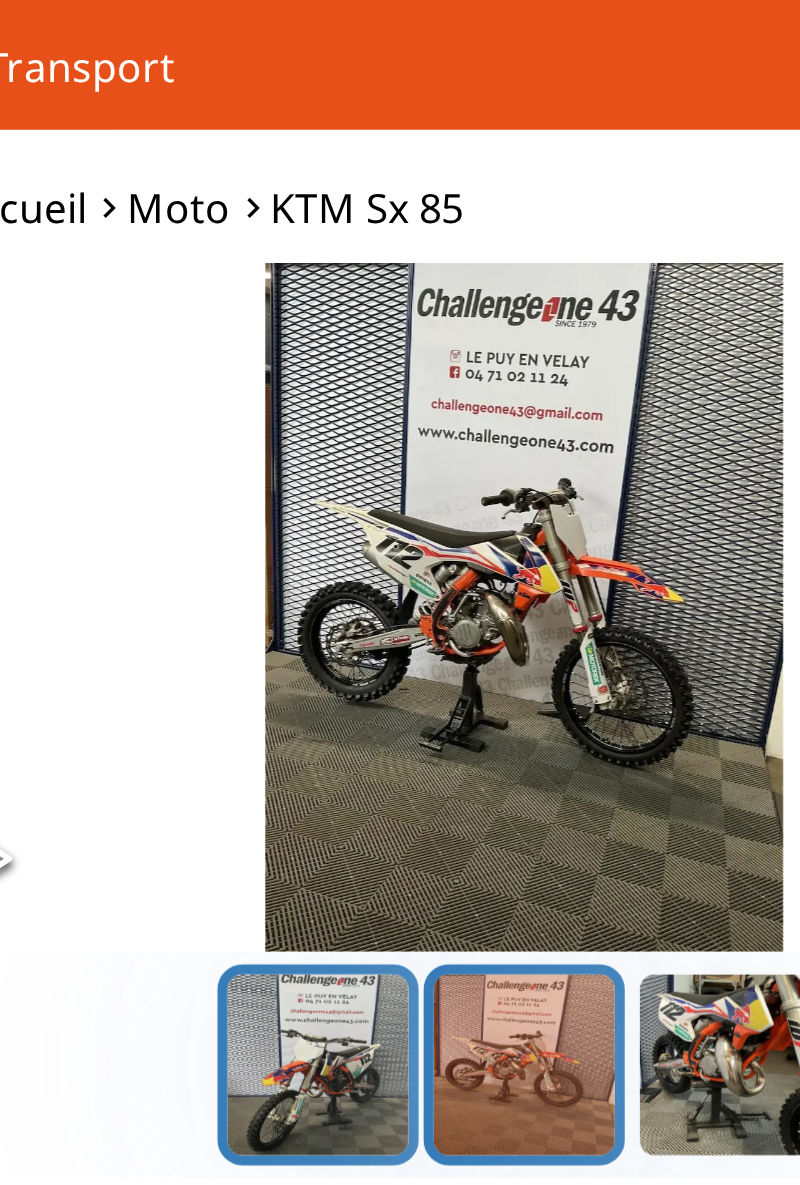 click at bounding box center [185, 499] 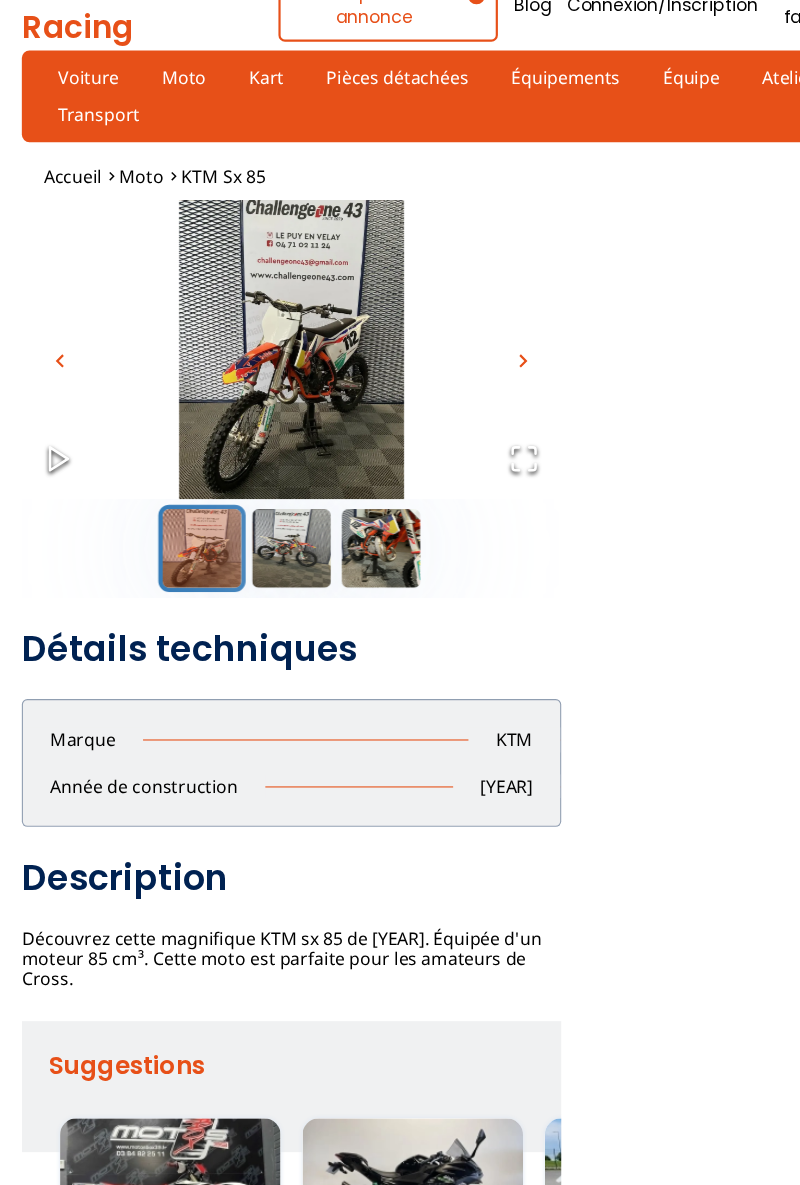 scroll, scrollTop: 34, scrollLeft: 0, axis: vertical 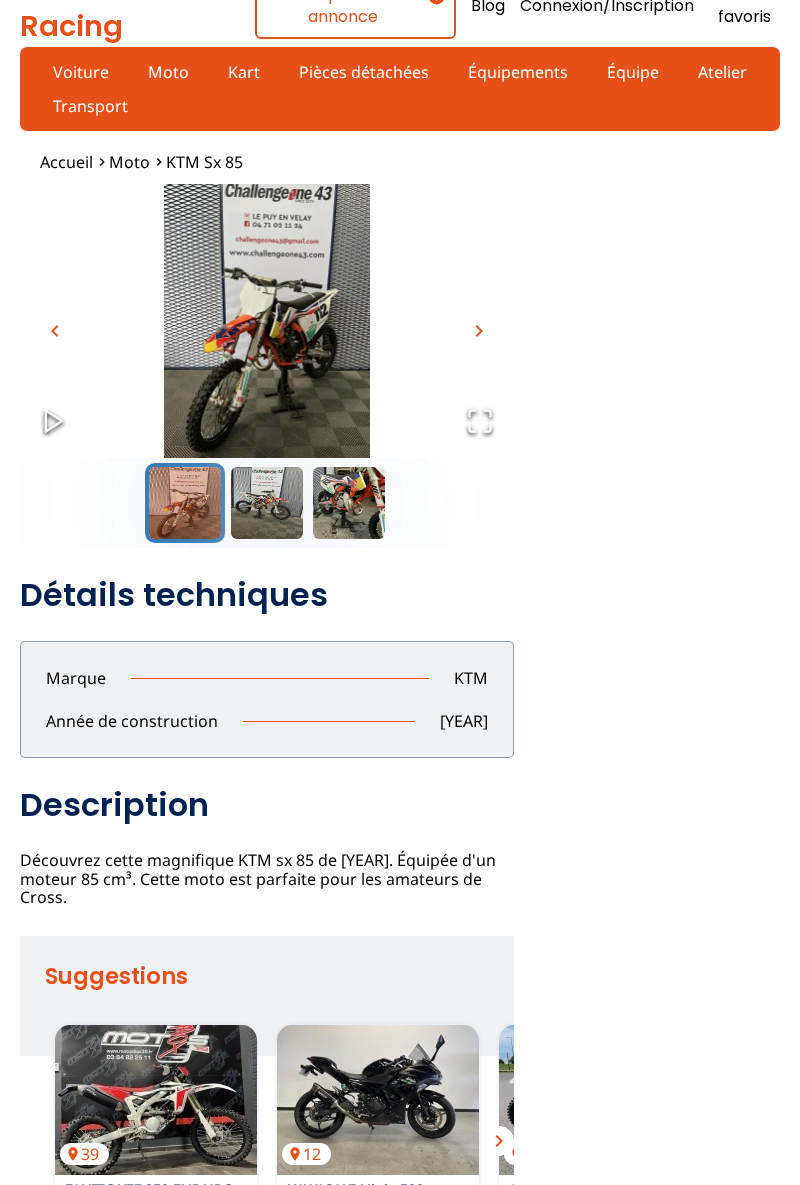 click on "Détails techniques" at bounding box center (267, 595) 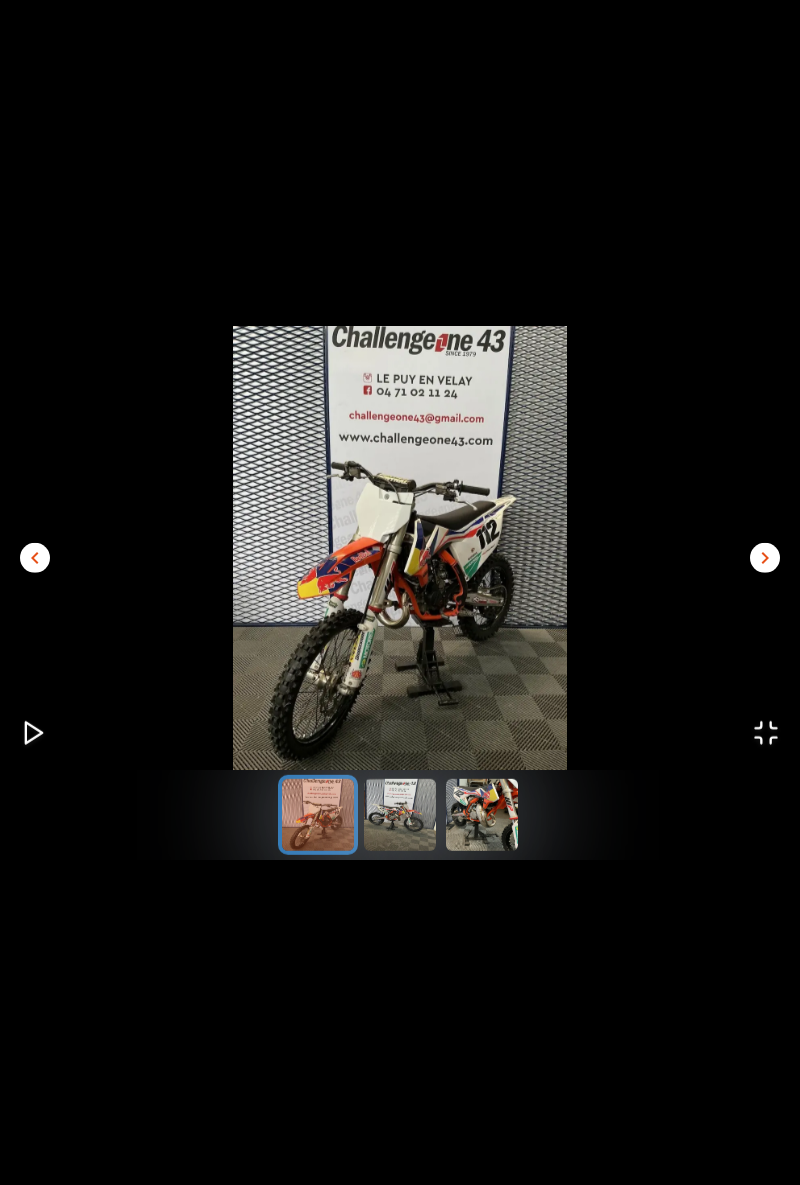 click at bounding box center (482, 815) 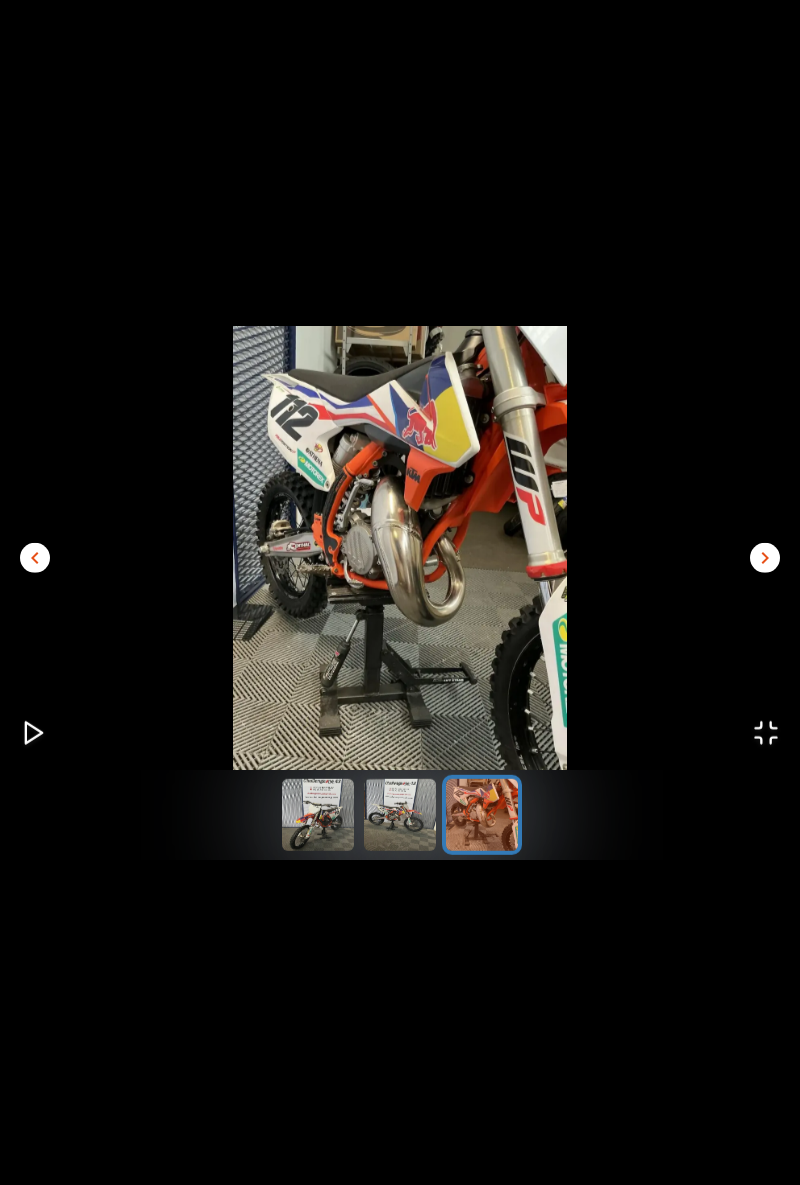 click at bounding box center (482, 815) 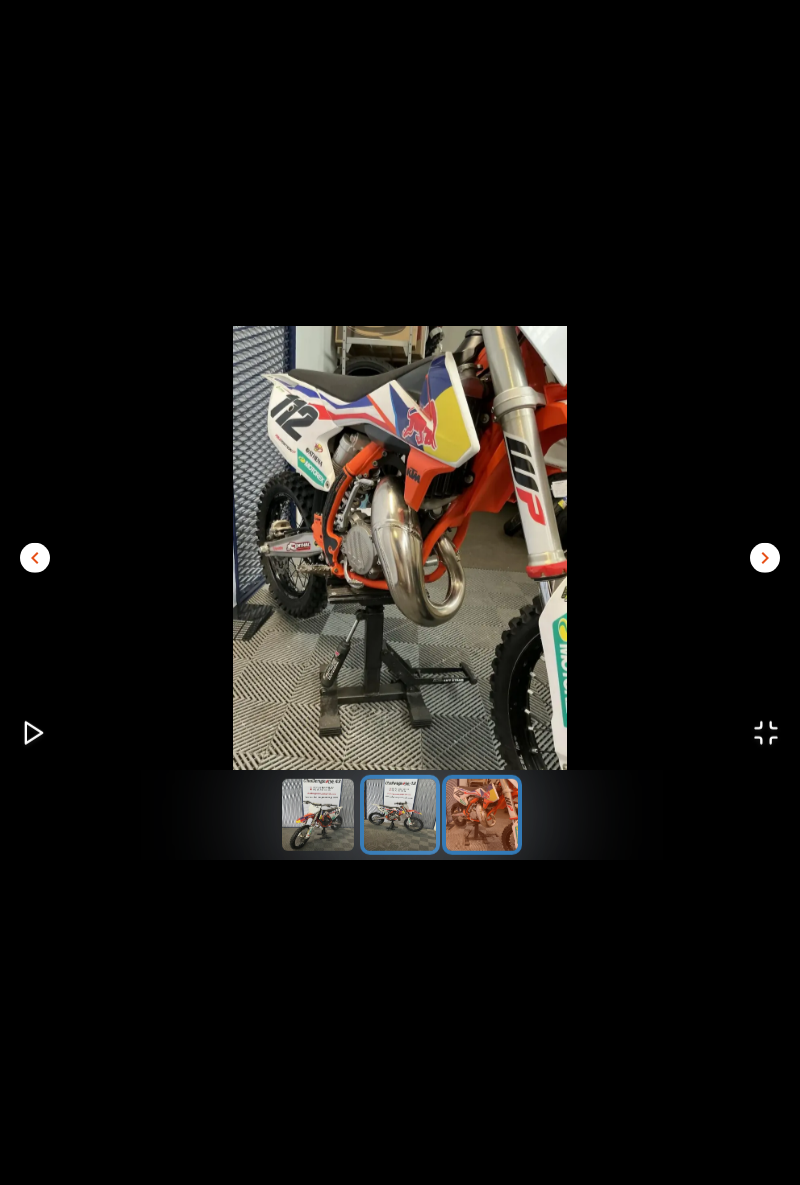click at bounding box center [400, 815] 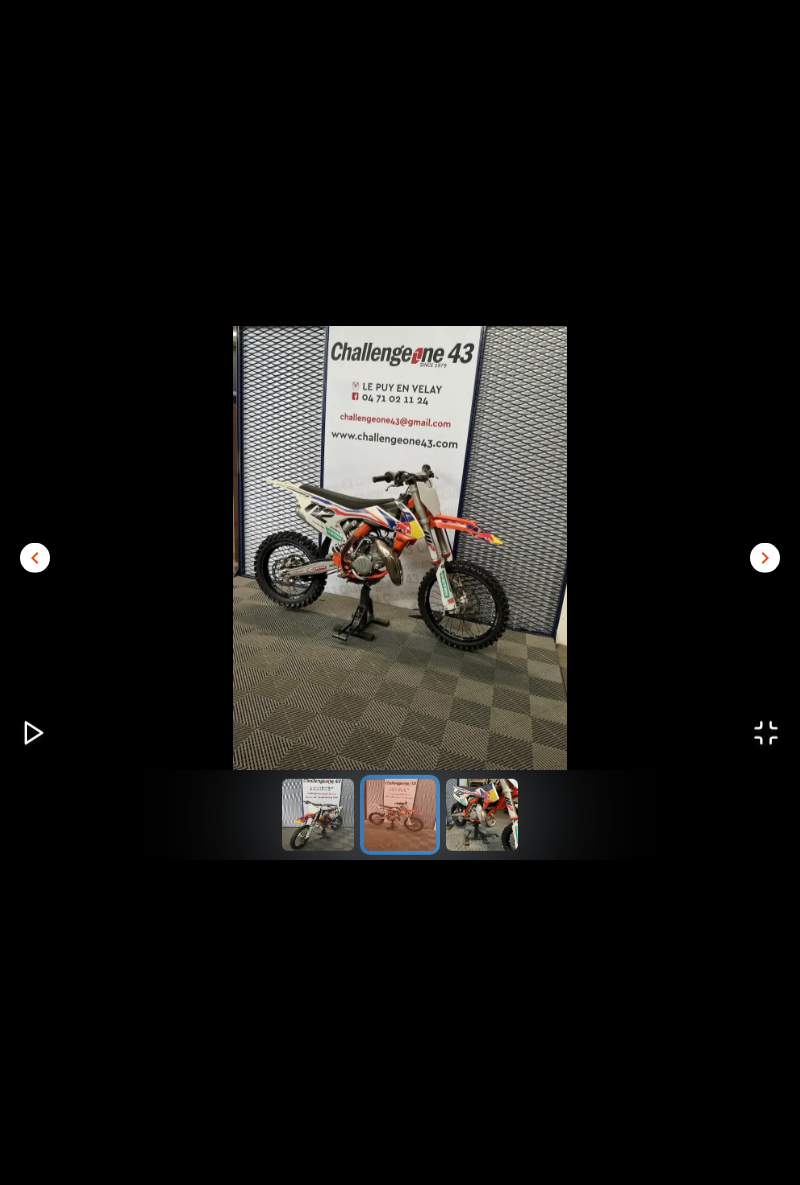 scroll, scrollTop: 38, scrollLeft: 0, axis: vertical 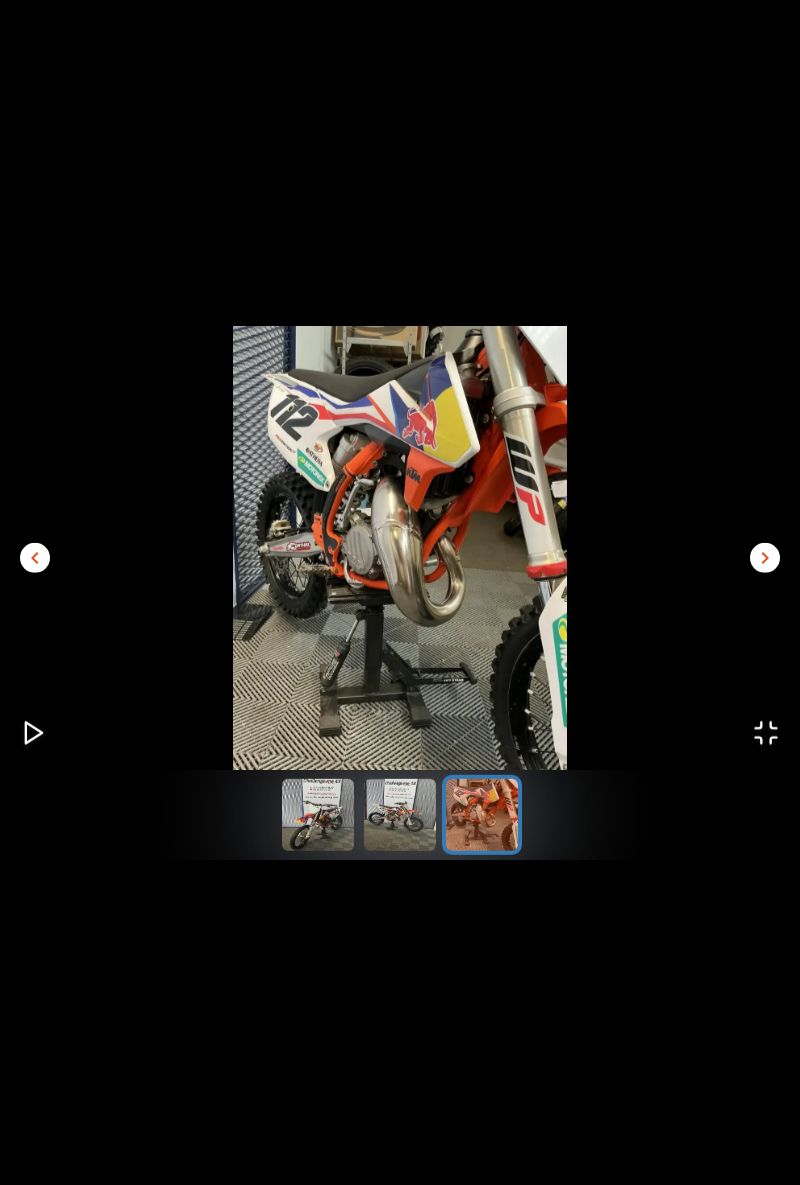 click at bounding box center (400, 547) 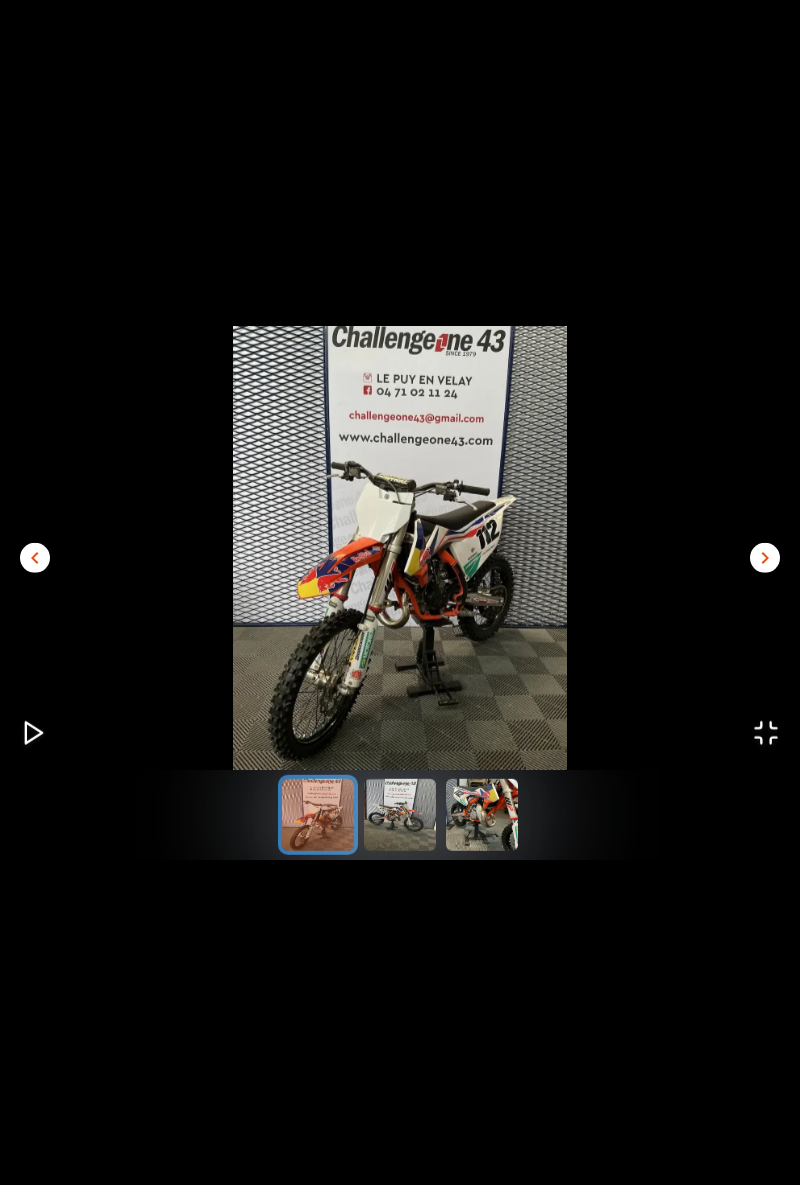 click on "chevron_right" at bounding box center (765, 558) 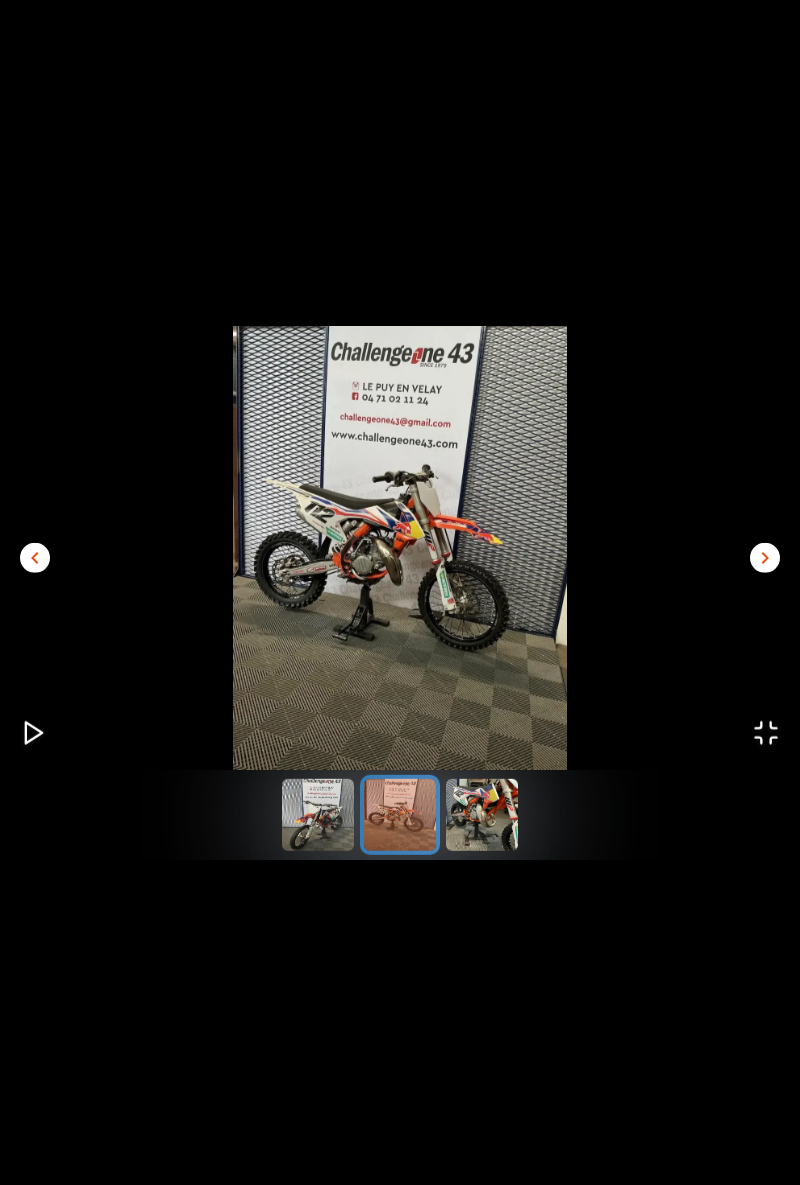 click at bounding box center (400, 547) 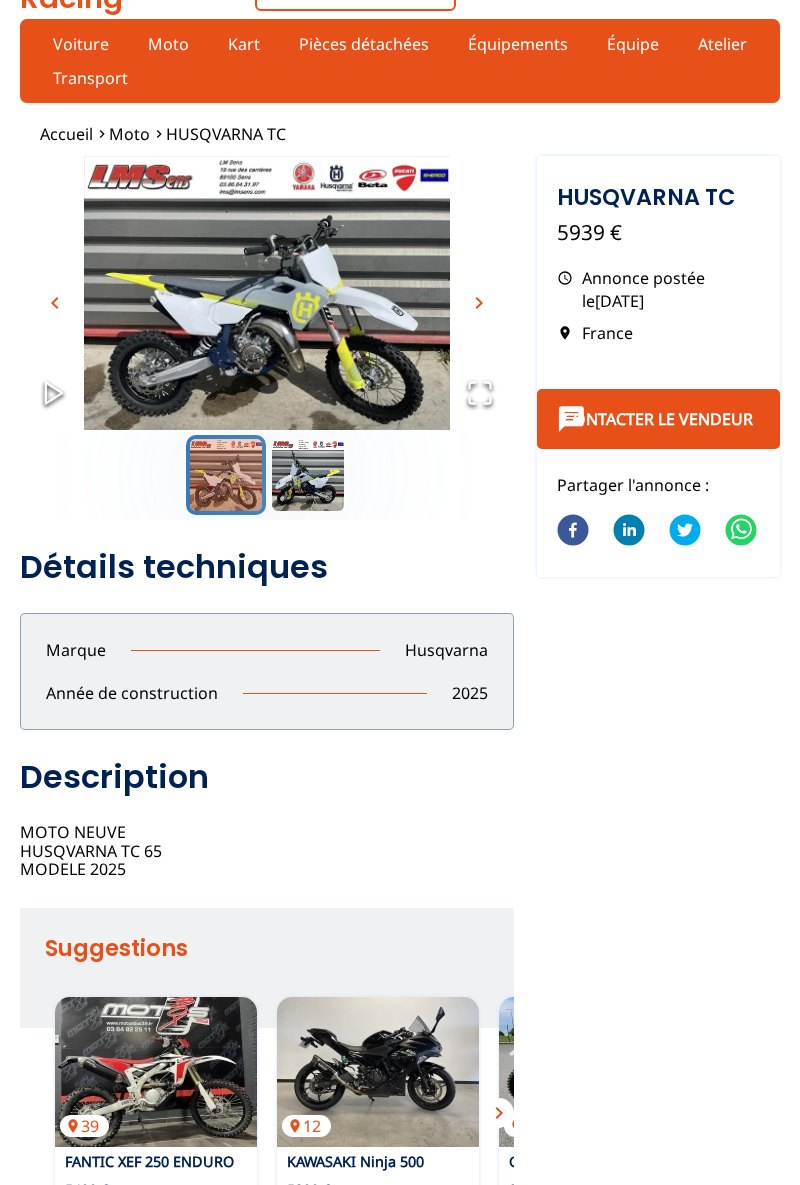 scroll, scrollTop: 63, scrollLeft: 0, axis: vertical 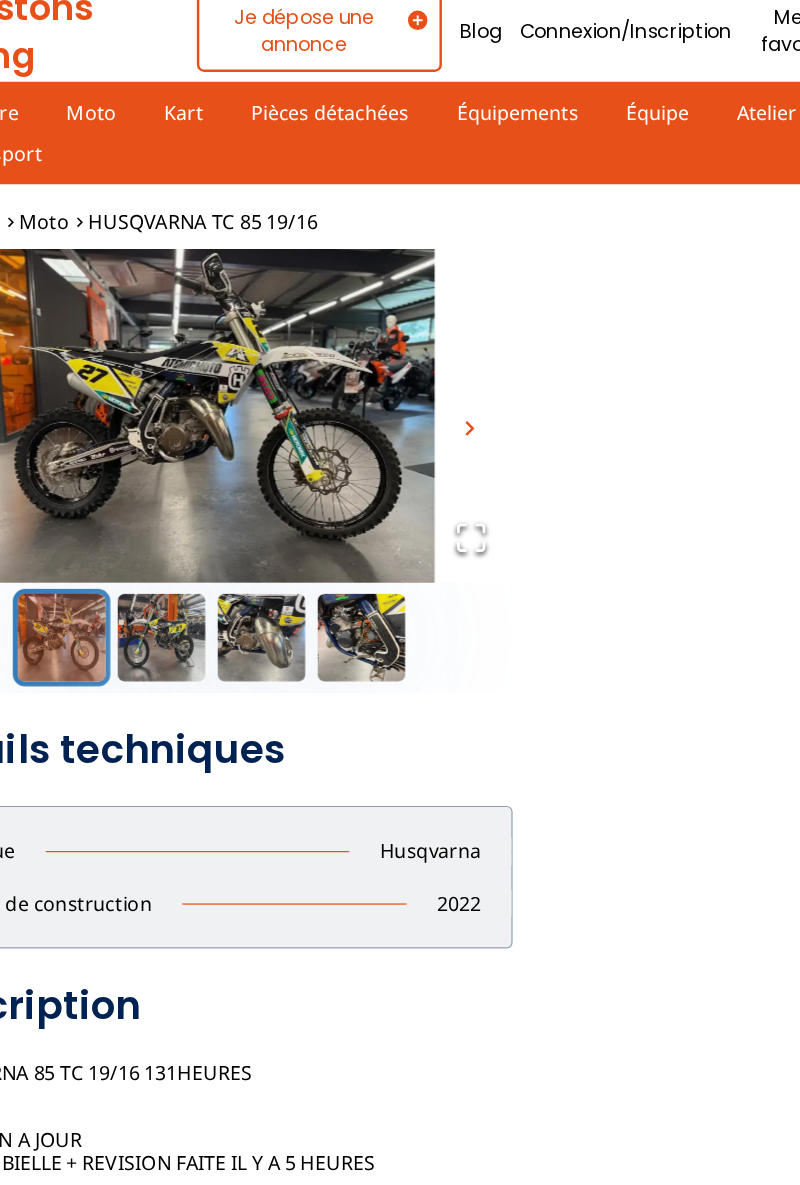 click at bounding box center [267, 341] 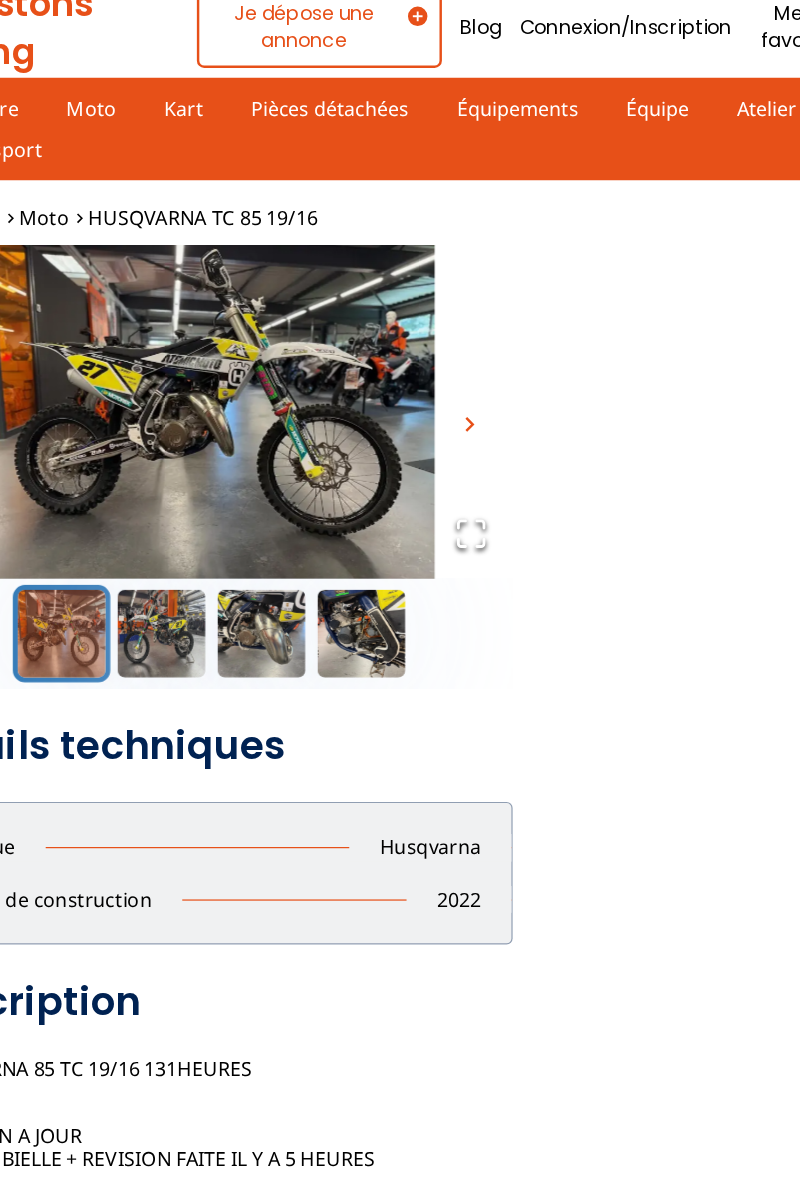 click 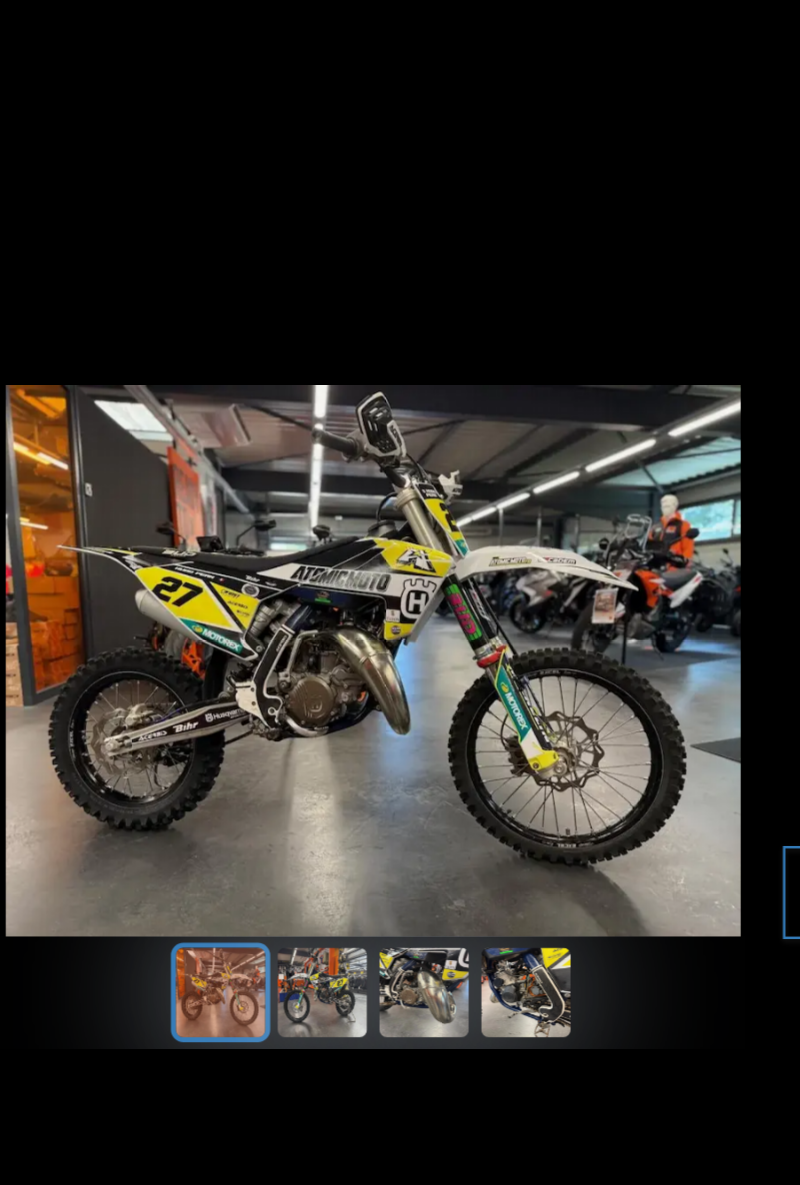 scroll, scrollTop: 14, scrollLeft: 0, axis: vertical 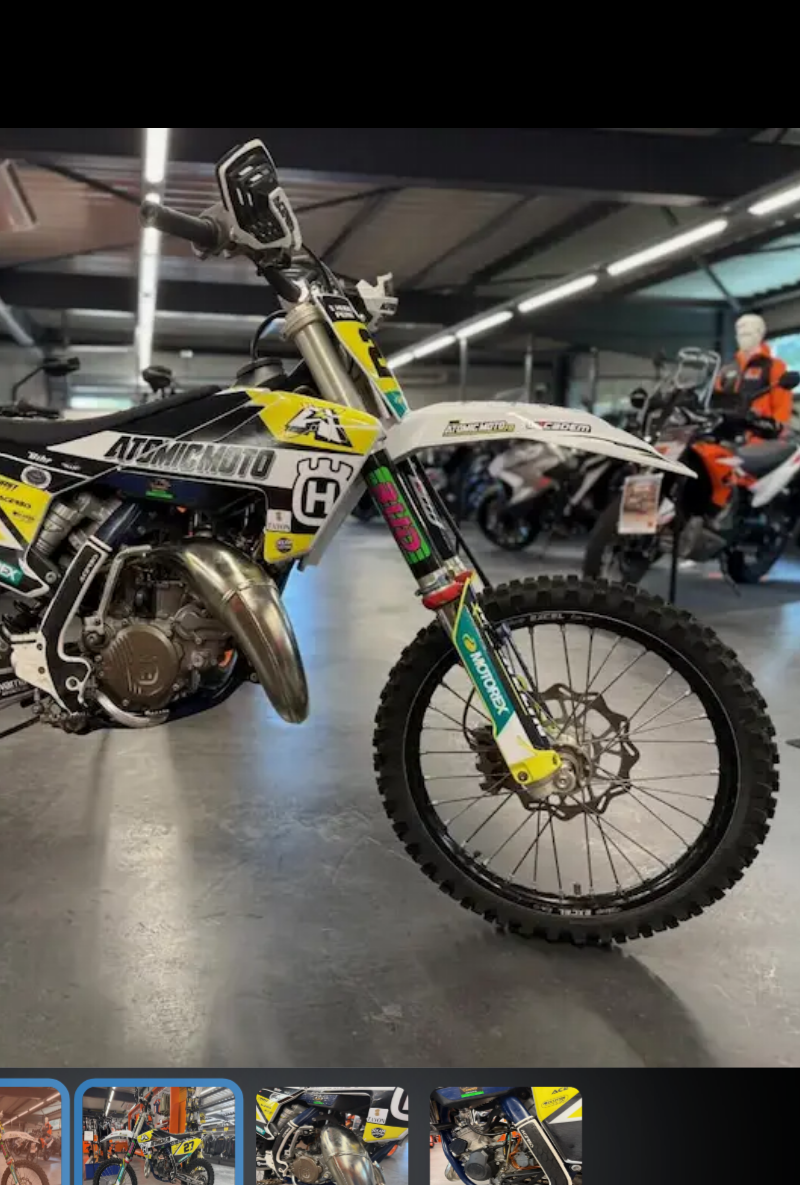 click at bounding box center (359, 815) 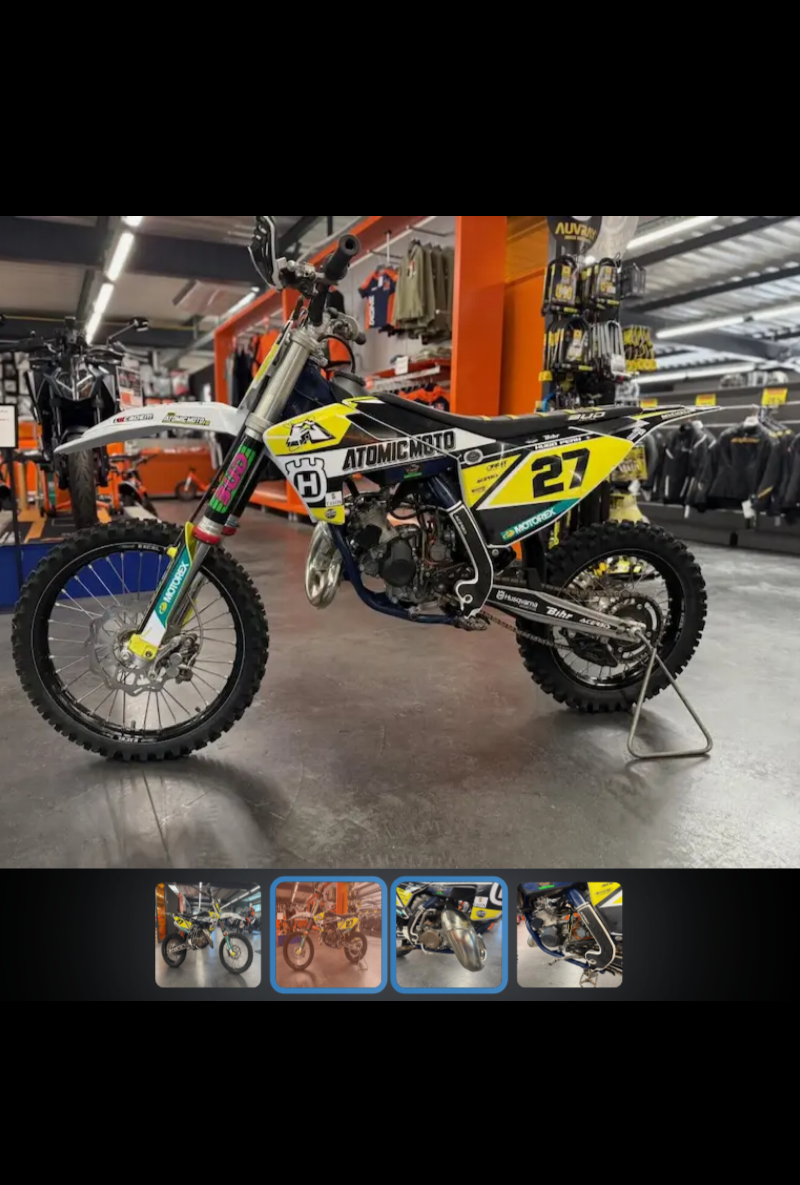 click at bounding box center [441, 815] 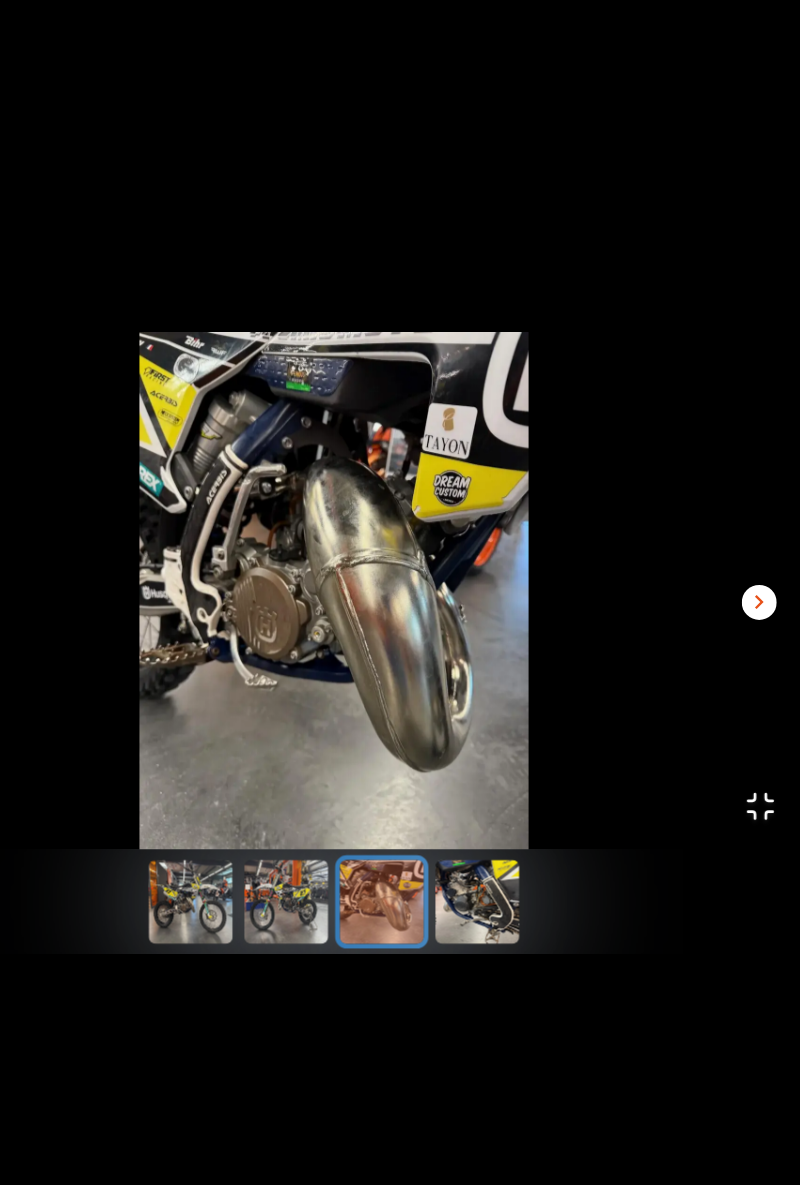 scroll, scrollTop: 14, scrollLeft: 0, axis: vertical 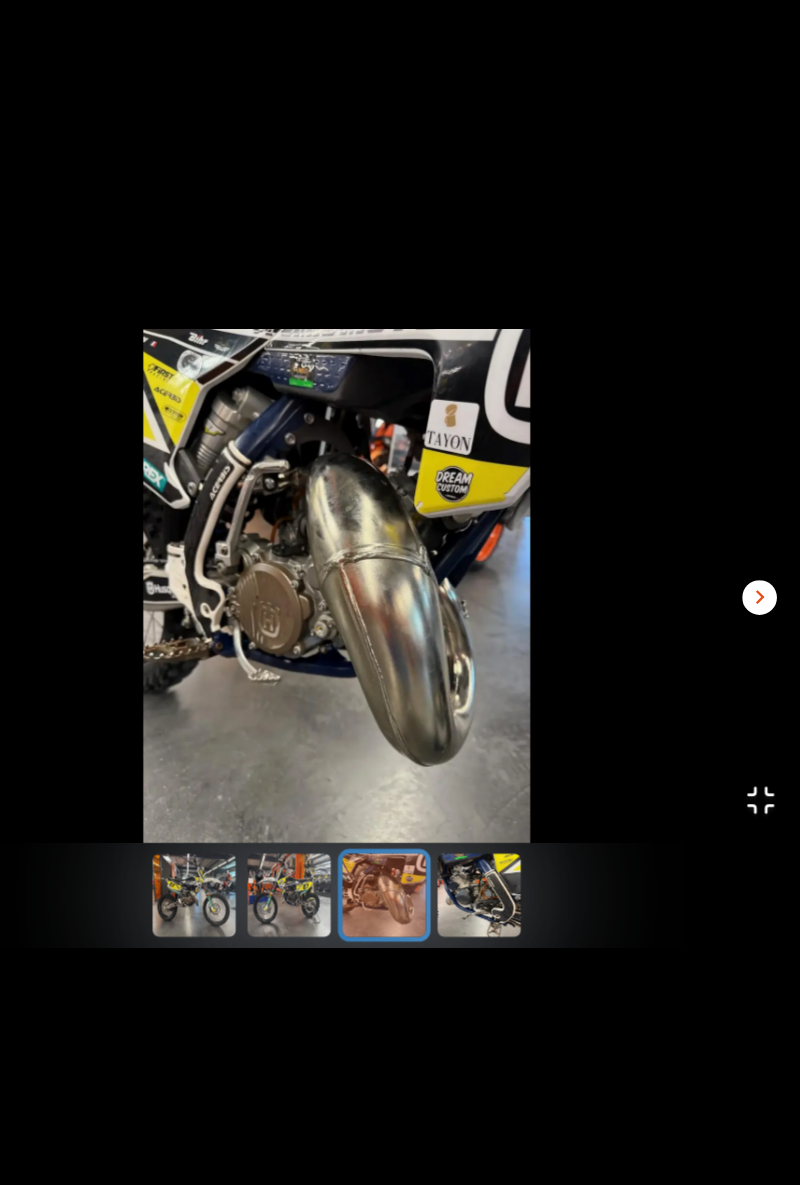 click at bounding box center [523, 815] 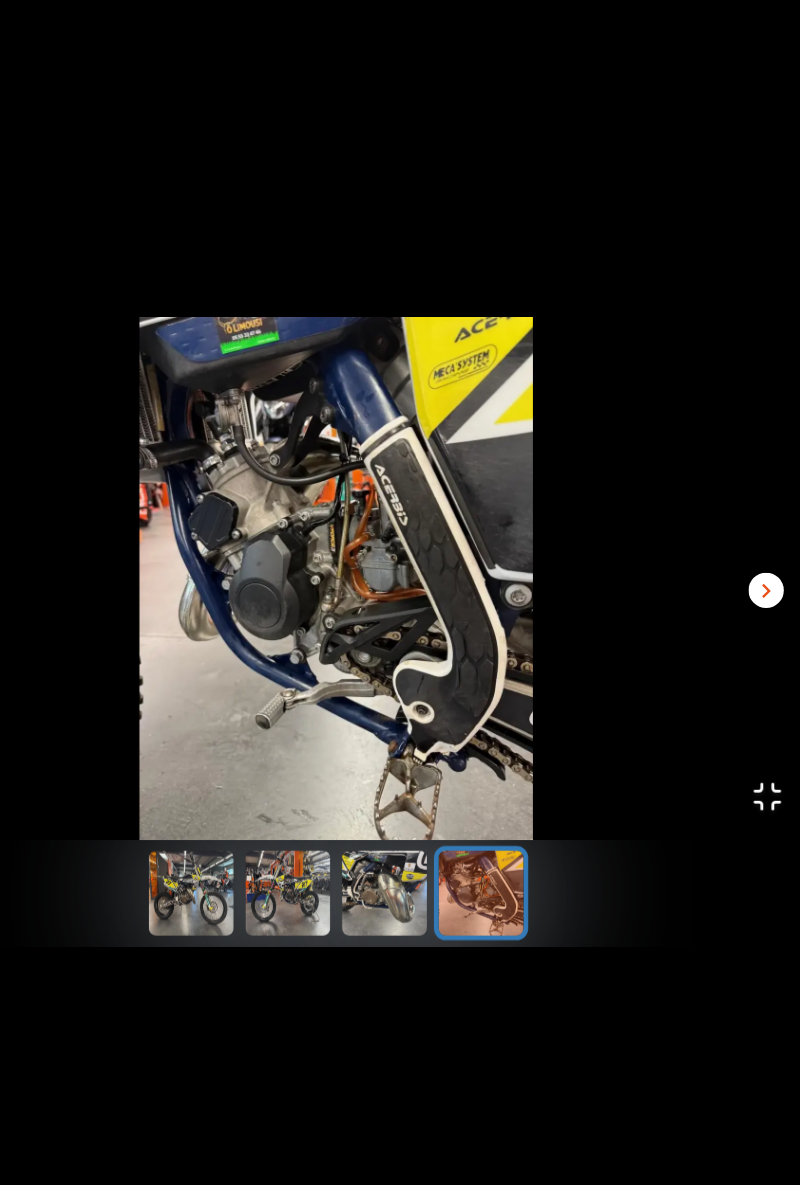 scroll, scrollTop: 14, scrollLeft: 0, axis: vertical 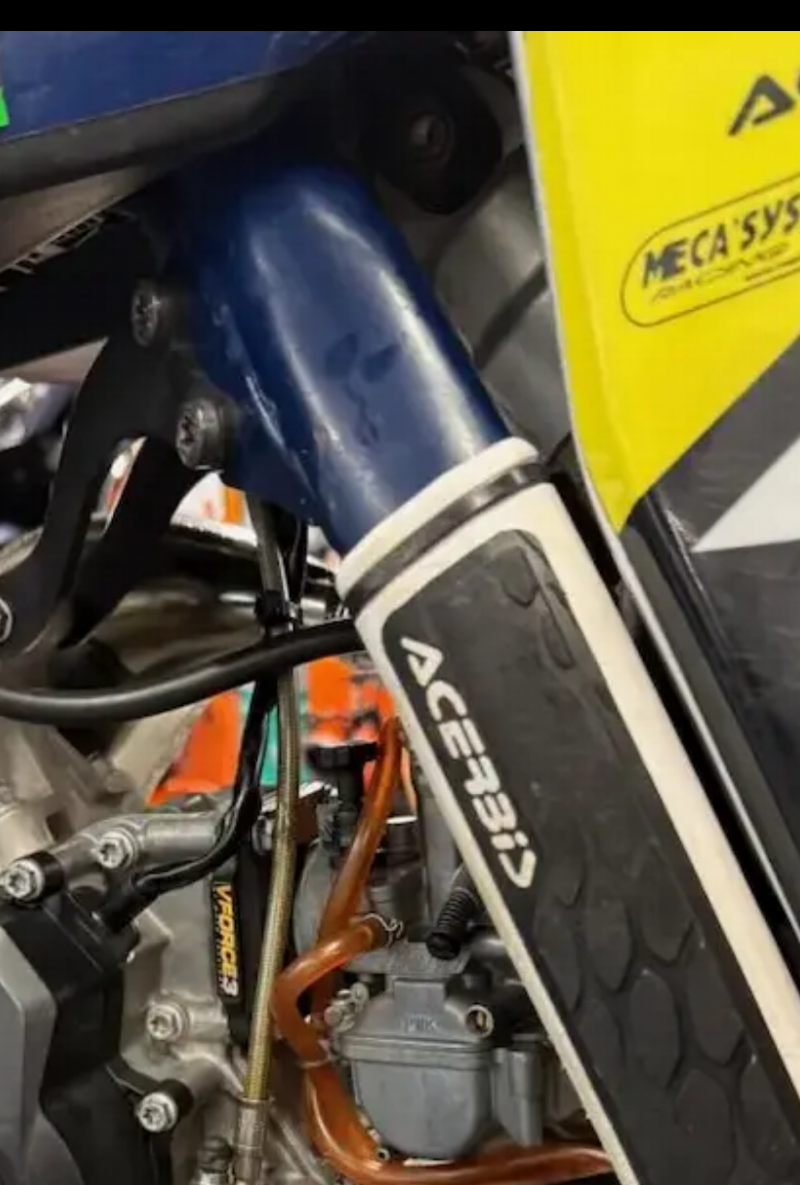 click at bounding box center [400, 547] 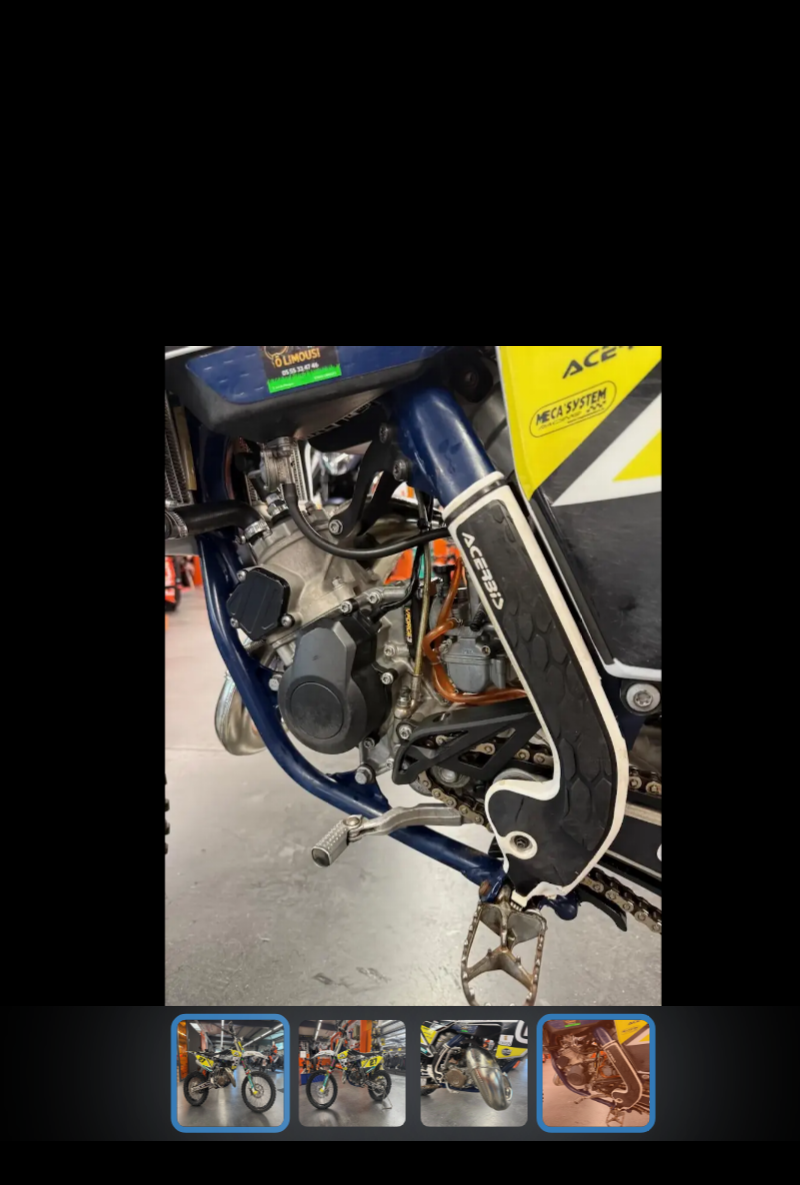 click at bounding box center (277, 815) 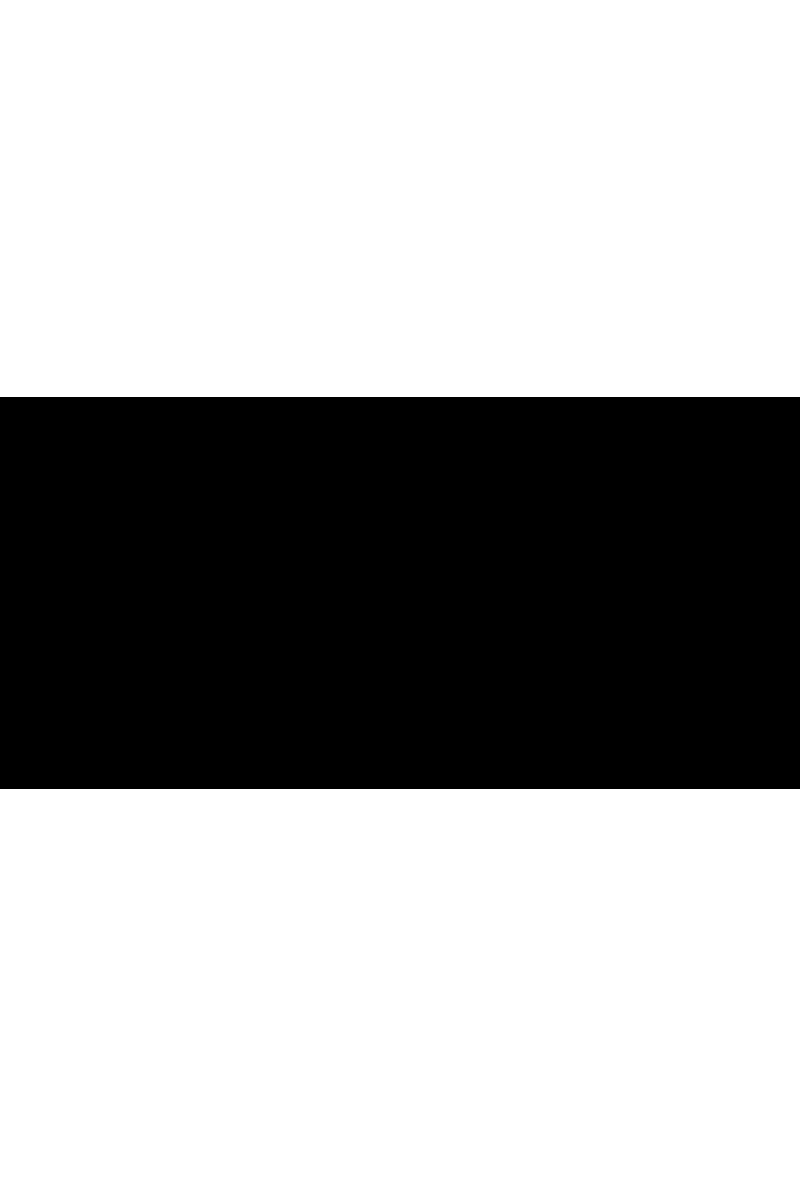 scroll, scrollTop: 391, scrollLeft: 0, axis: vertical 